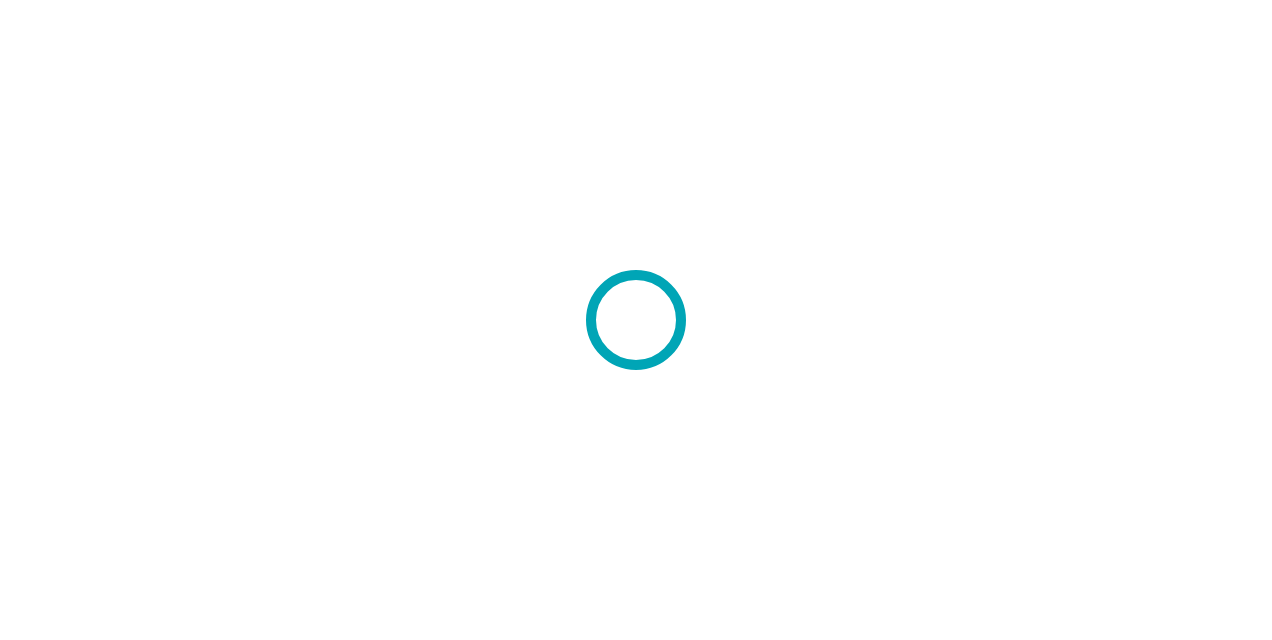 scroll, scrollTop: 0, scrollLeft: 0, axis: both 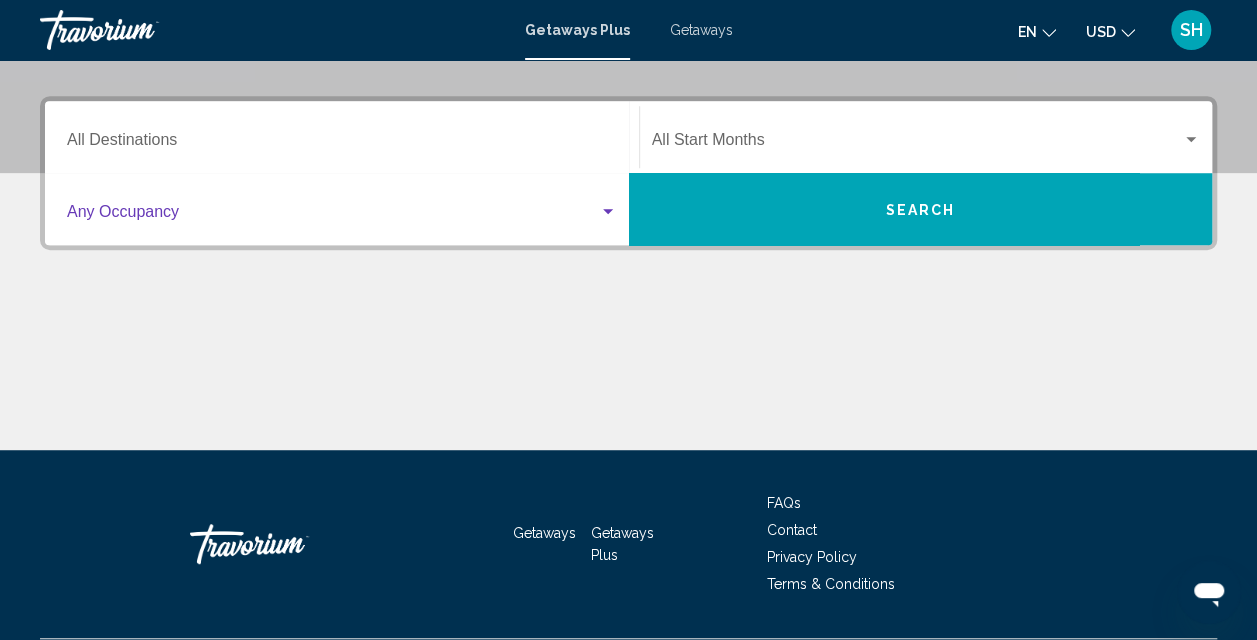 click at bounding box center [333, 216] 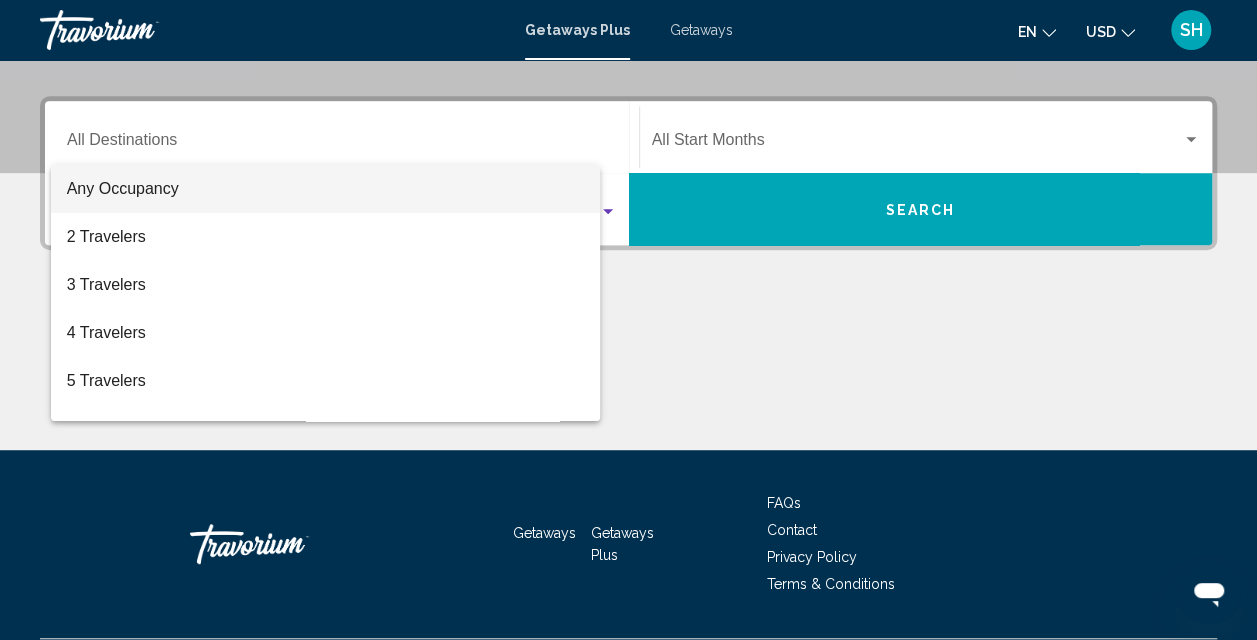 scroll, scrollTop: 458, scrollLeft: 0, axis: vertical 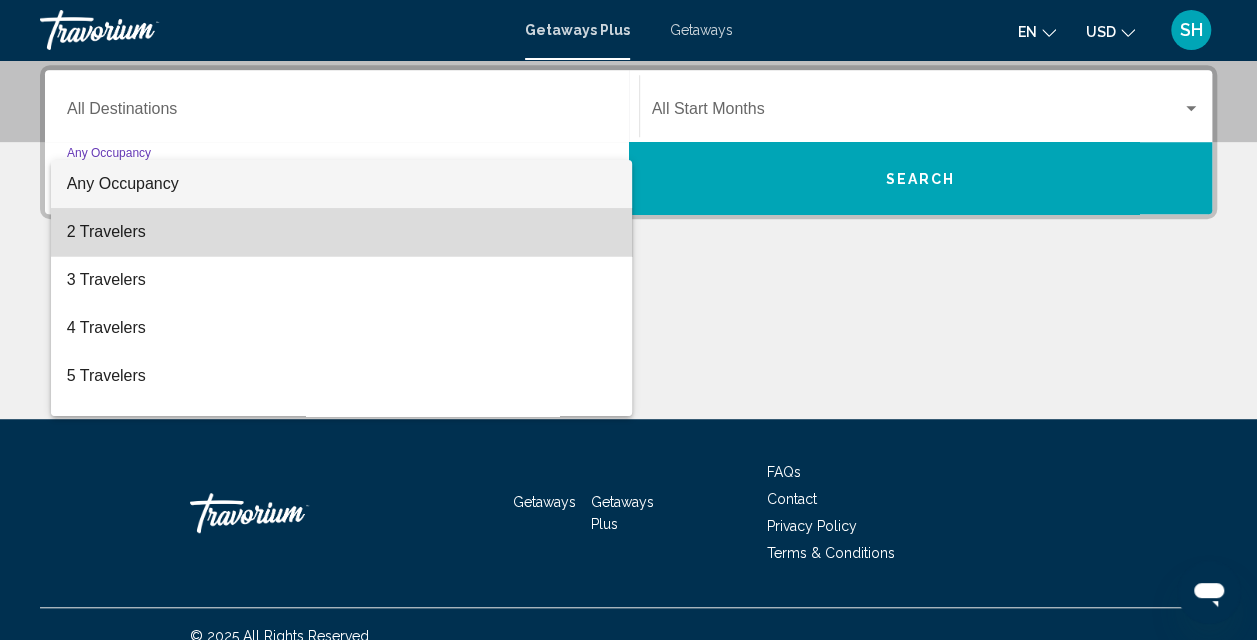 click on "2 Travelers" at bounding box center (342, 232) 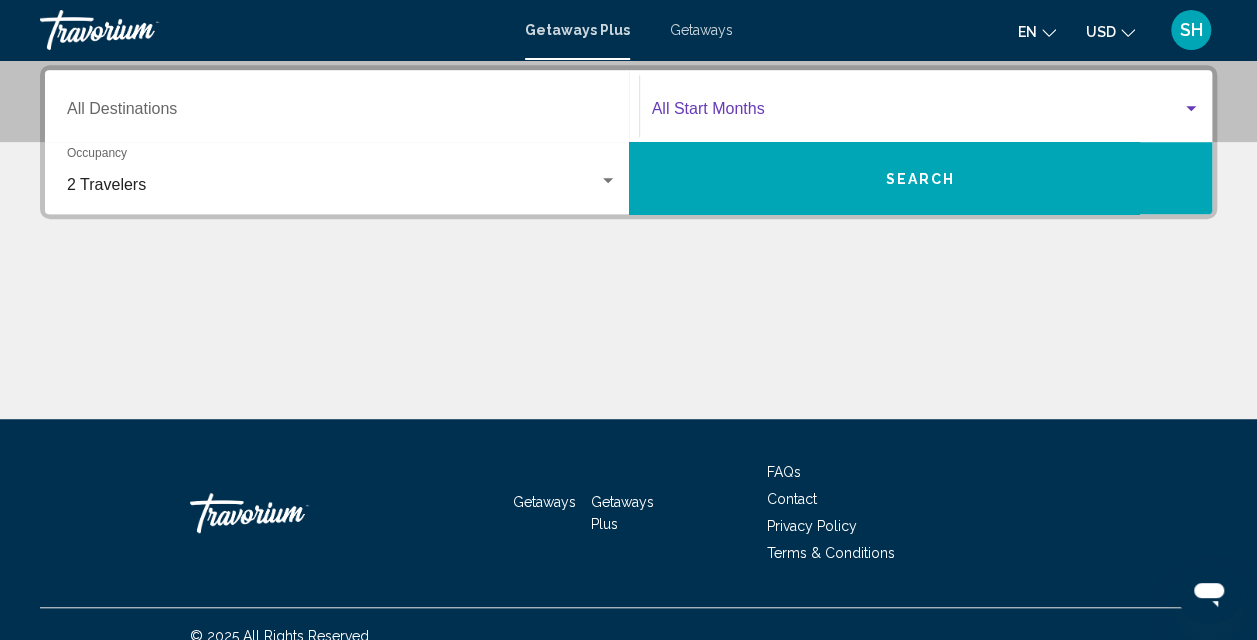 click at bounding box center (917, 113) 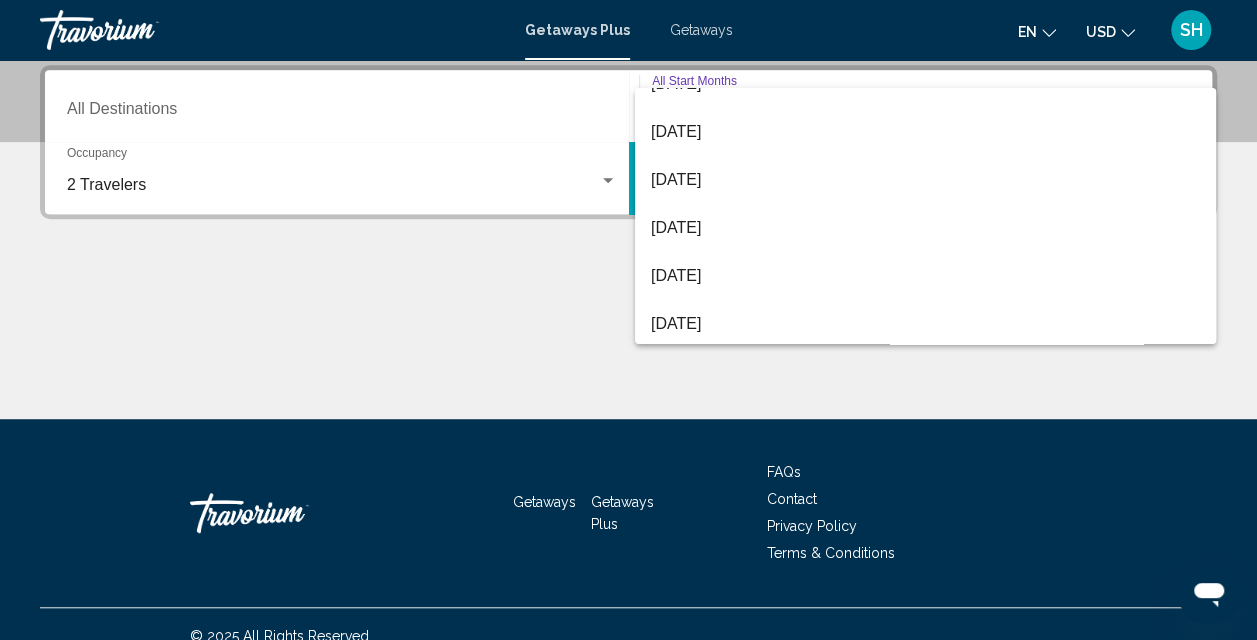 scroll, scrollTop: 229, scrollLeft: 0, axis: vertical 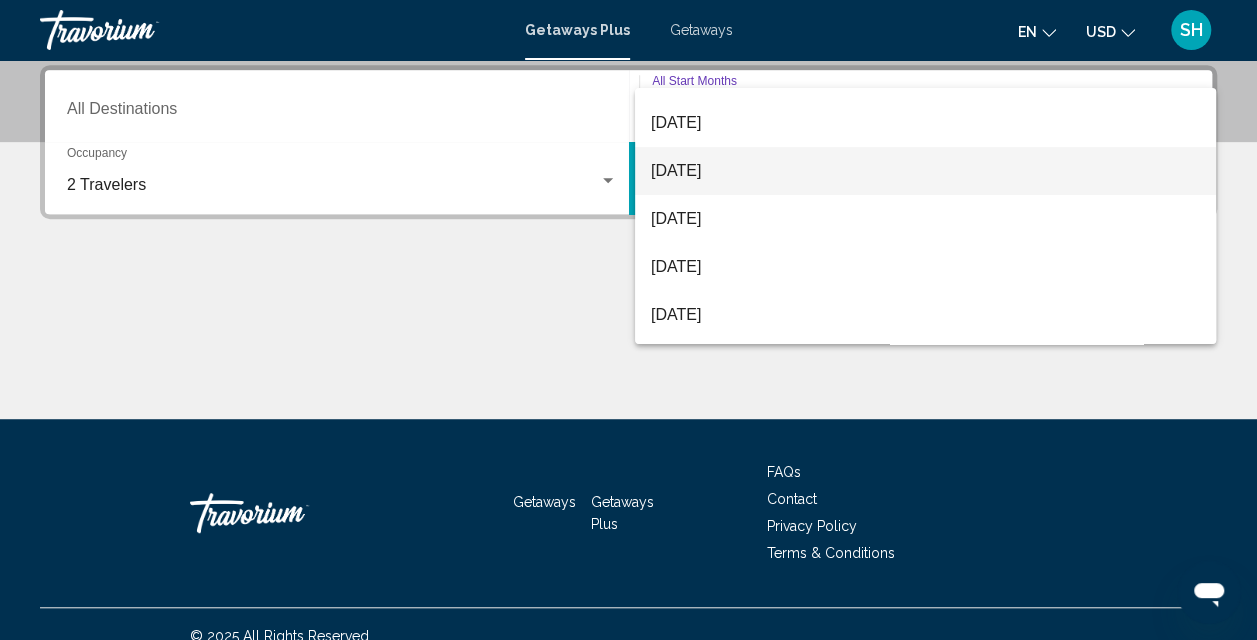 click on "[DATE]" at bounding box center (925, 171) 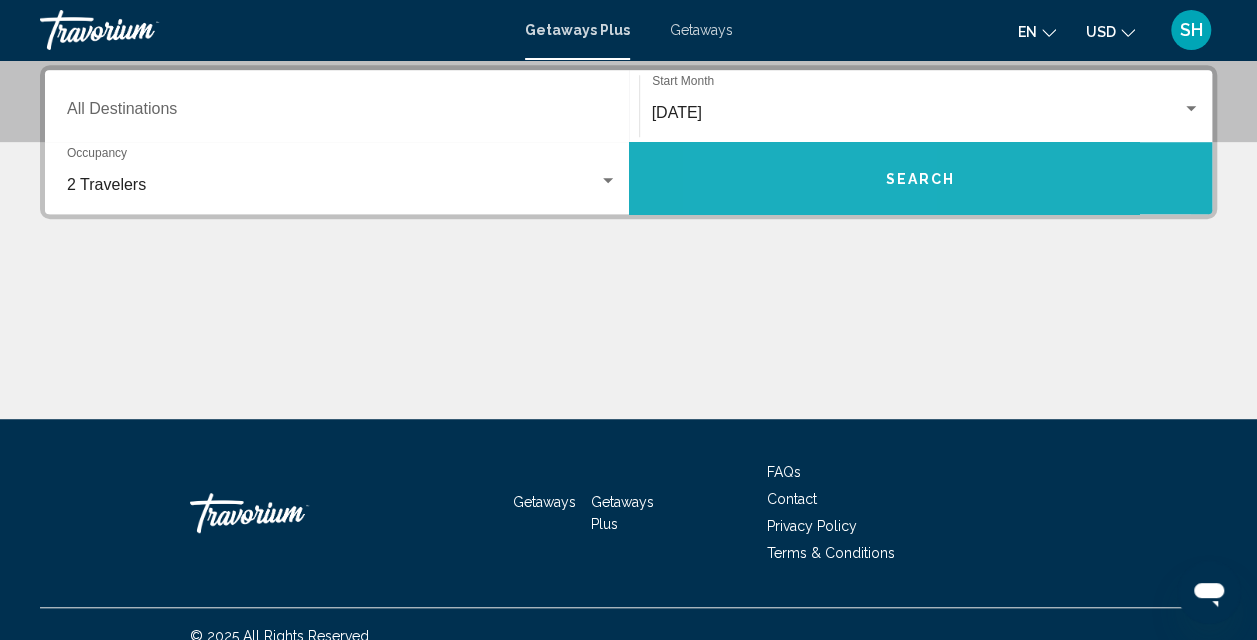 click on "Search" at bounding box center [921, 178] 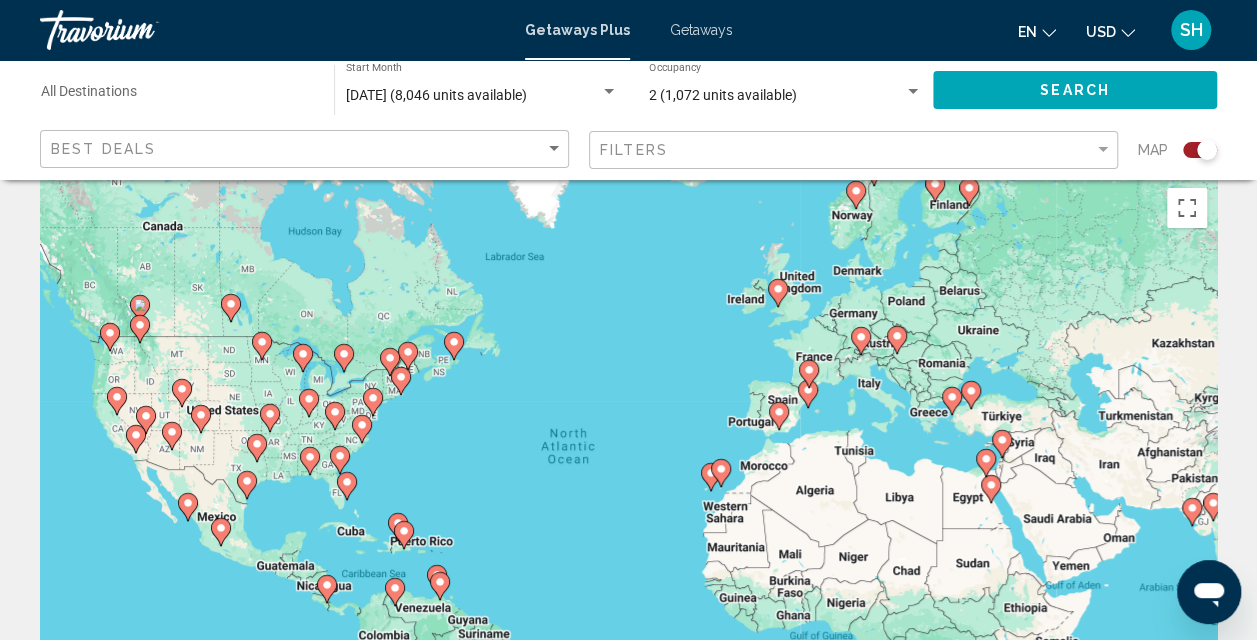 scroll, scrollTop: 0, scrollLeft: 0, axis: both 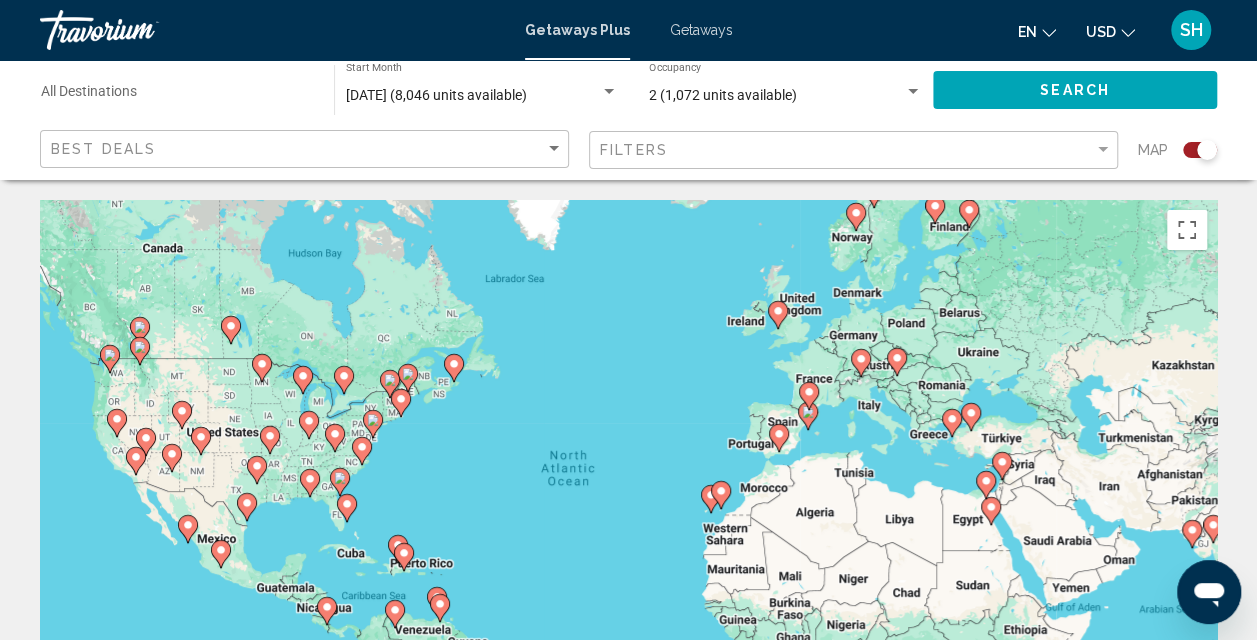 click 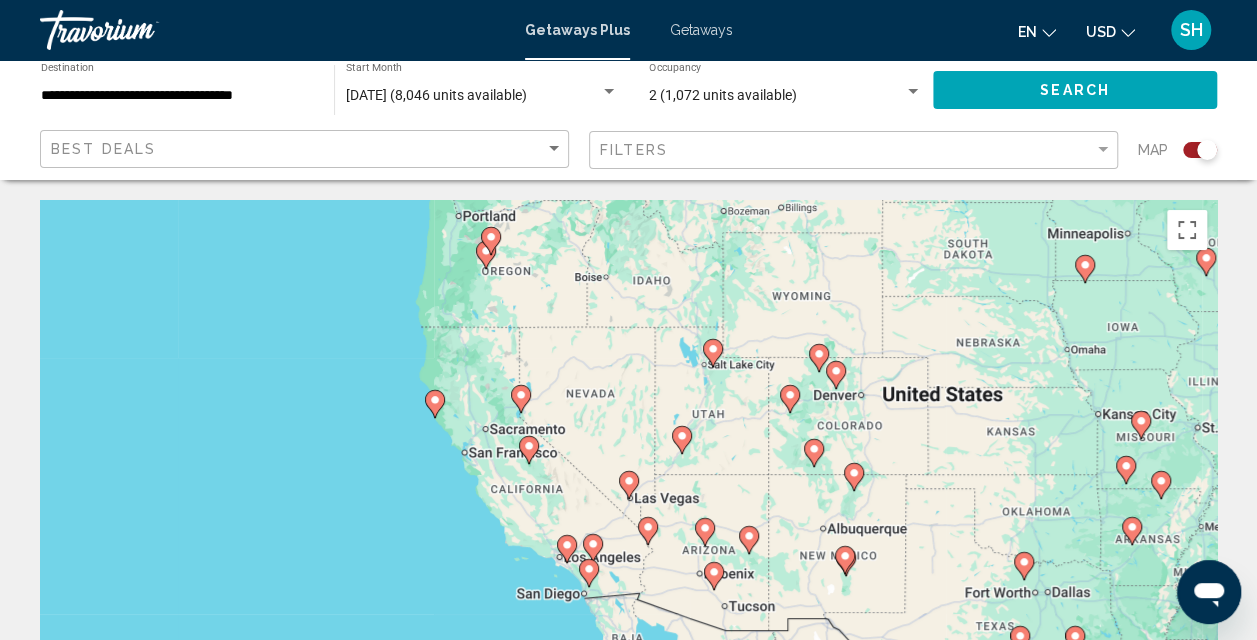 click 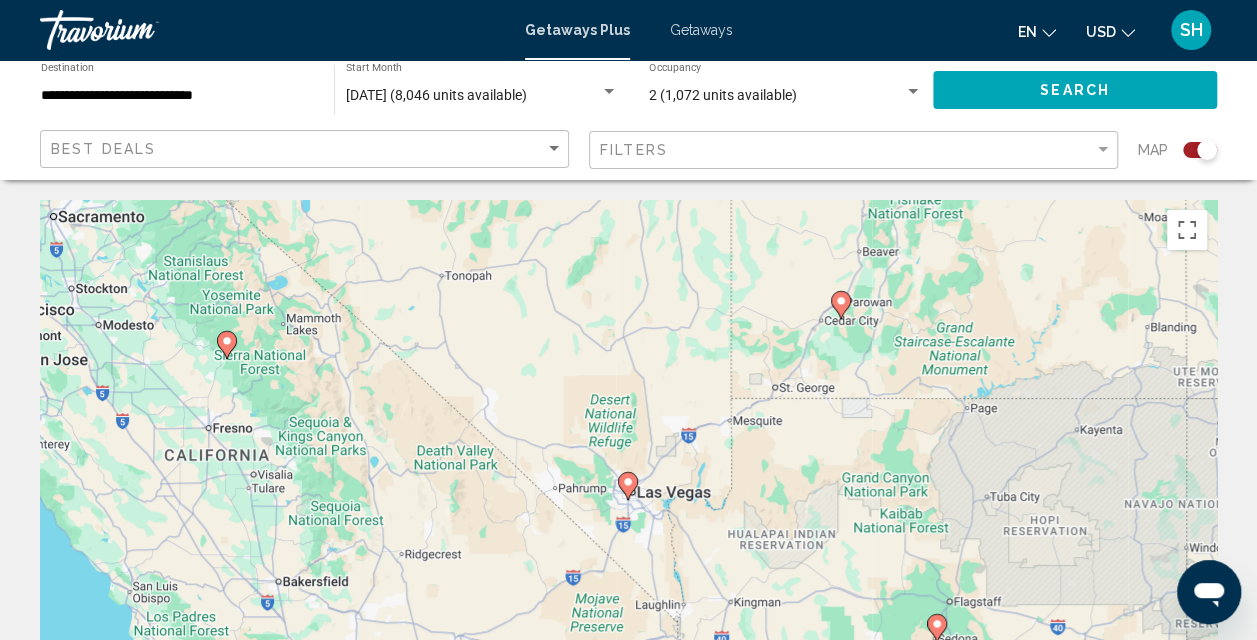 click 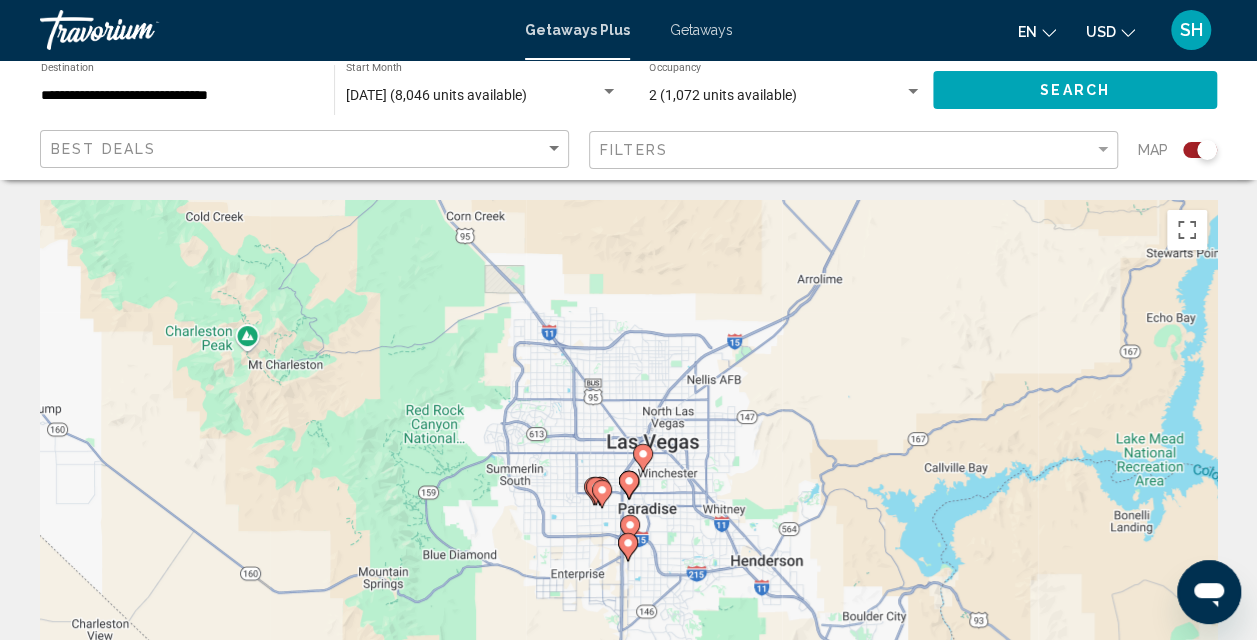 click 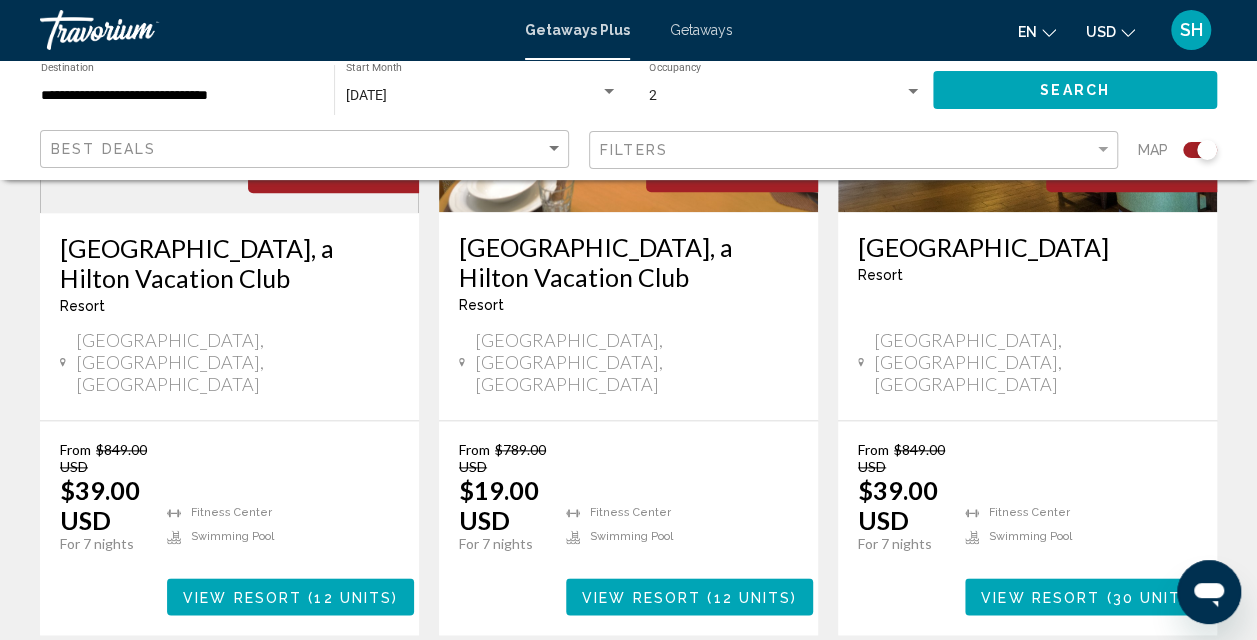 scroll, scrollTop: 1030, scrollLeft: 0, axis: vertical 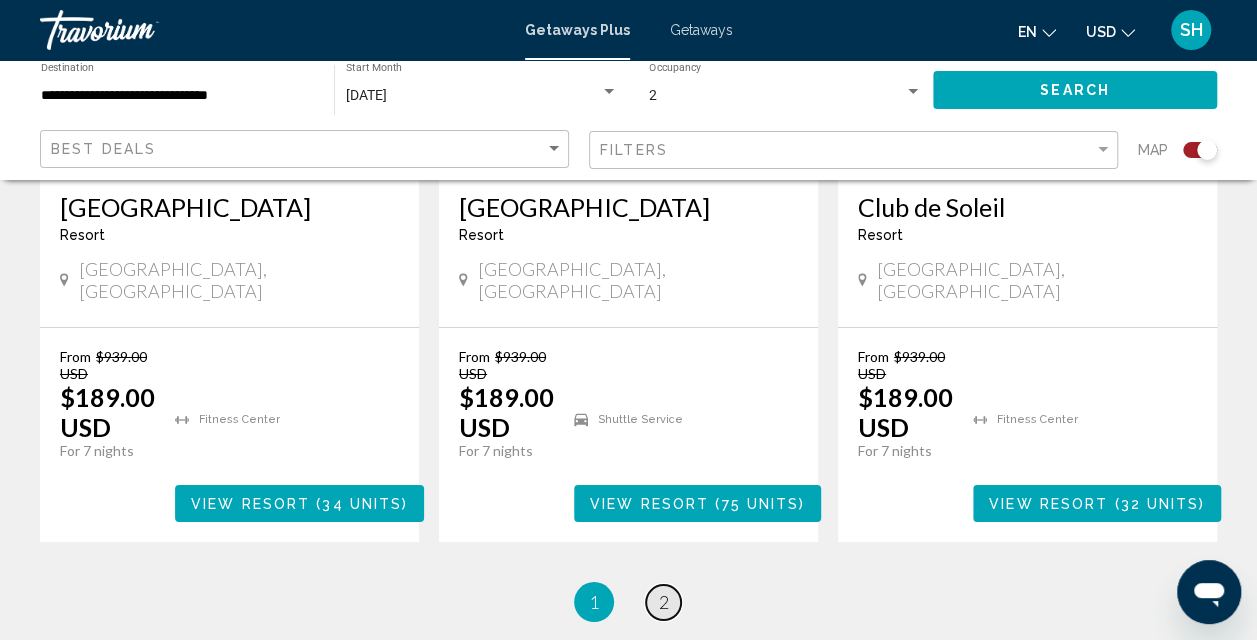 click on "2" at bounding box center (664, 602) 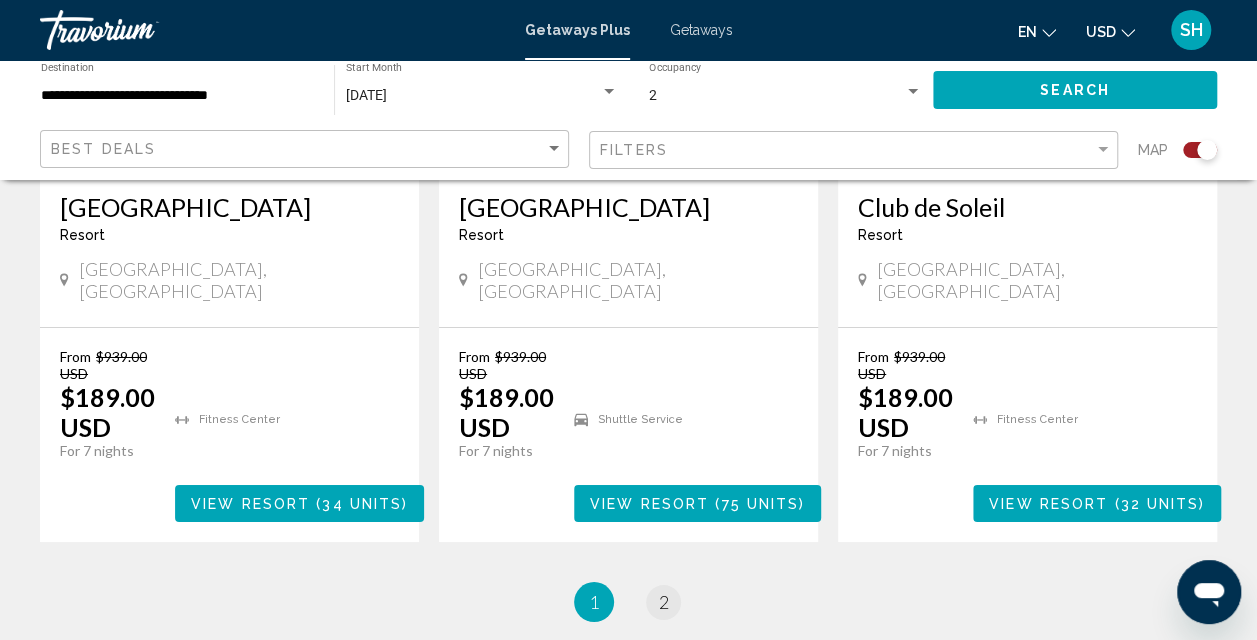scroll, scrollTop: 0, scrollLeft: 0, axis: both 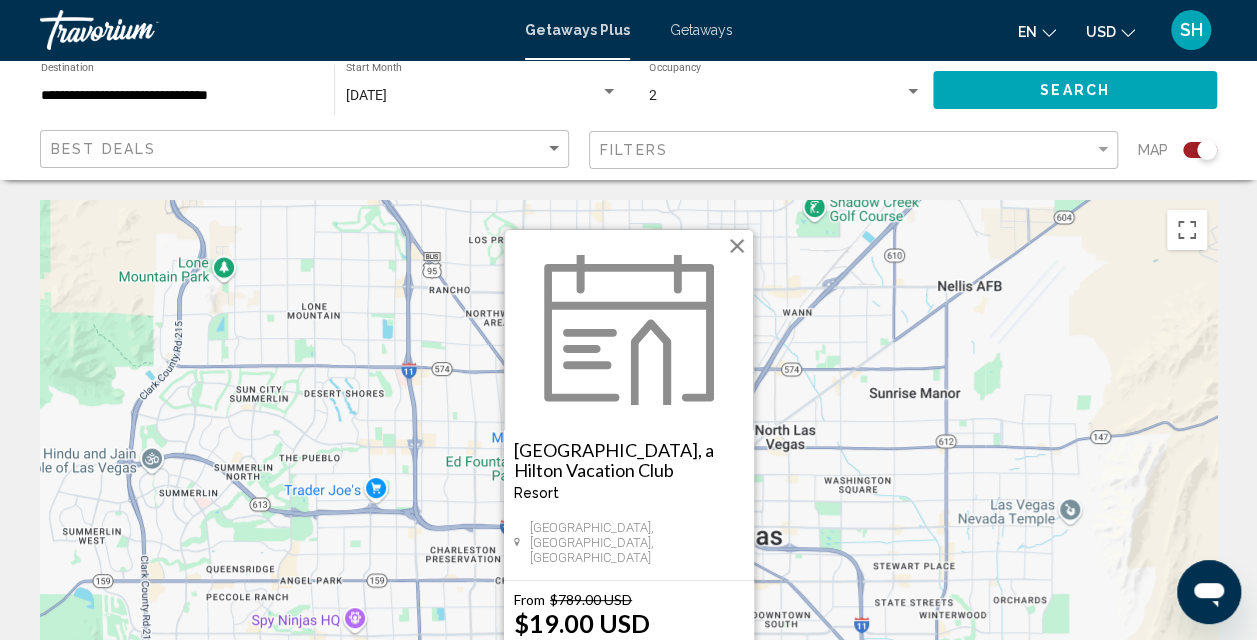 click at bounding box center [737, 246] 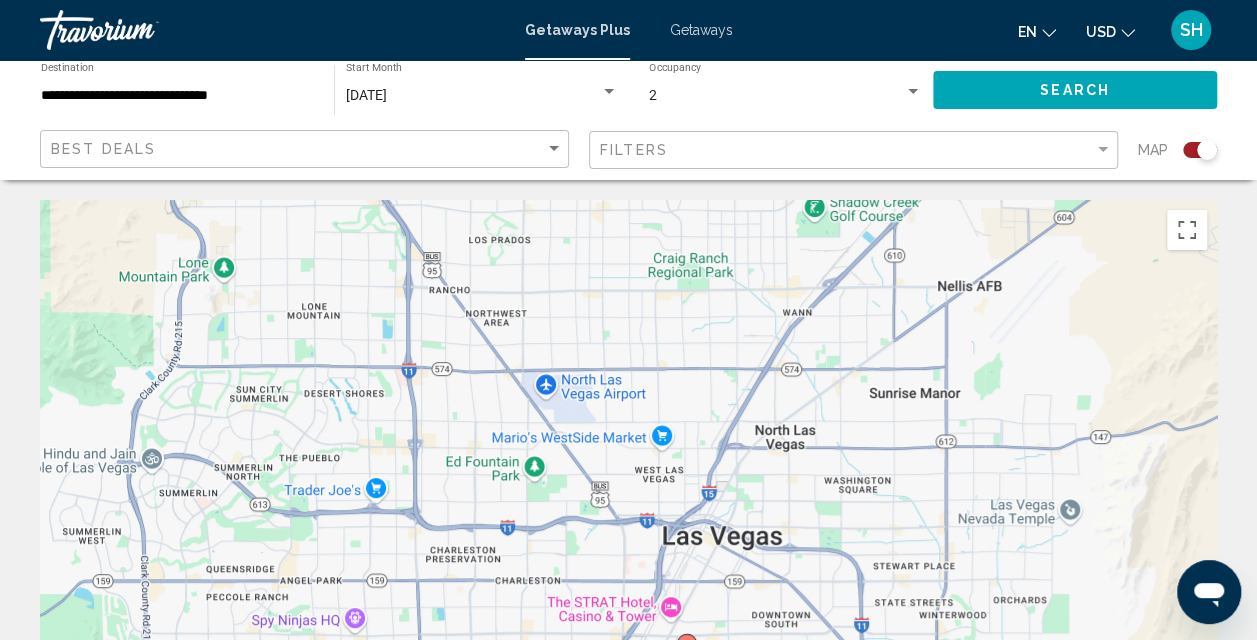 click on "To navigate, press the arrow keys. To activate drag with keyboard, press Alt + Enter. Once in keyboard drag state, use the arrow keys to move the marker. To complete the drag, press the Enter key. To cancel, press Escape." at bounding box center [628, 500] 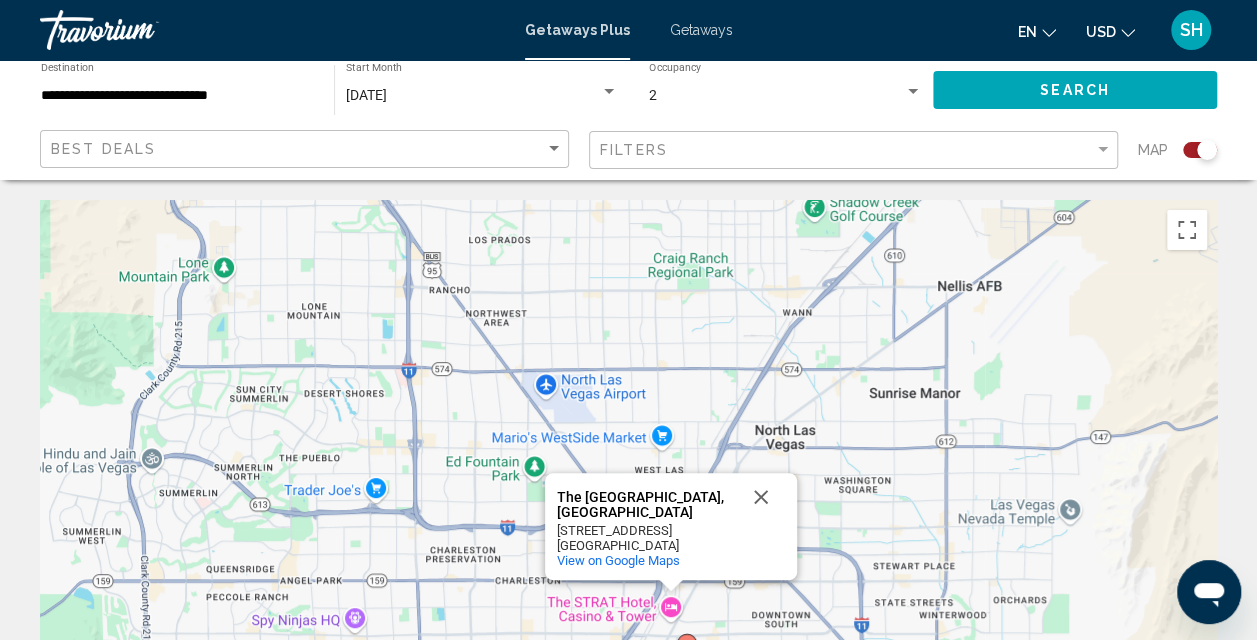 click on "The [GEOGRAPHIC_DATA], [GEOGRAPHIC_DATA]" at bounding box center (647, 505) 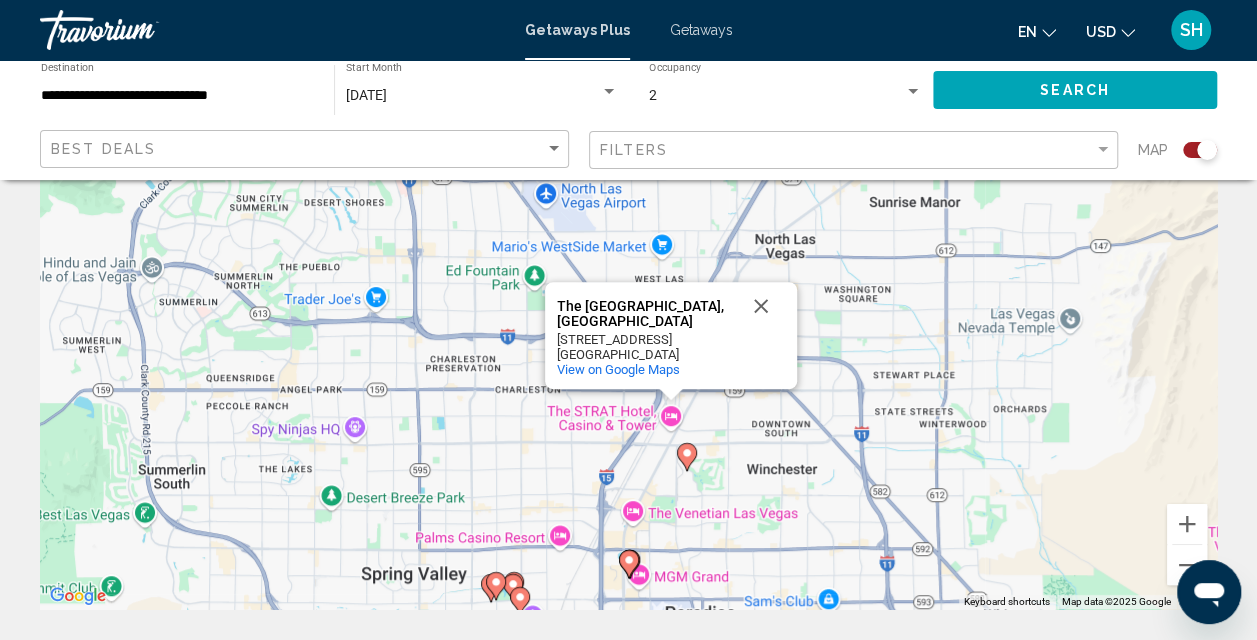scroll, scrollTop: 102, scrollLeft: 0, axis: vertical 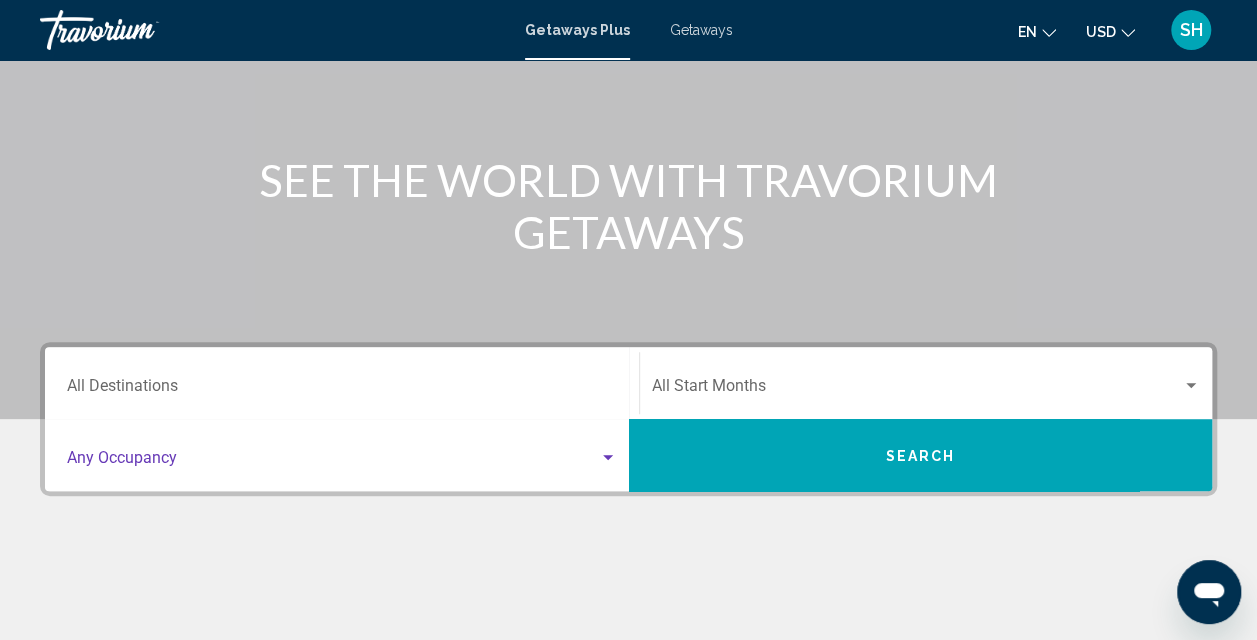 click at bounding box center [608, 458] 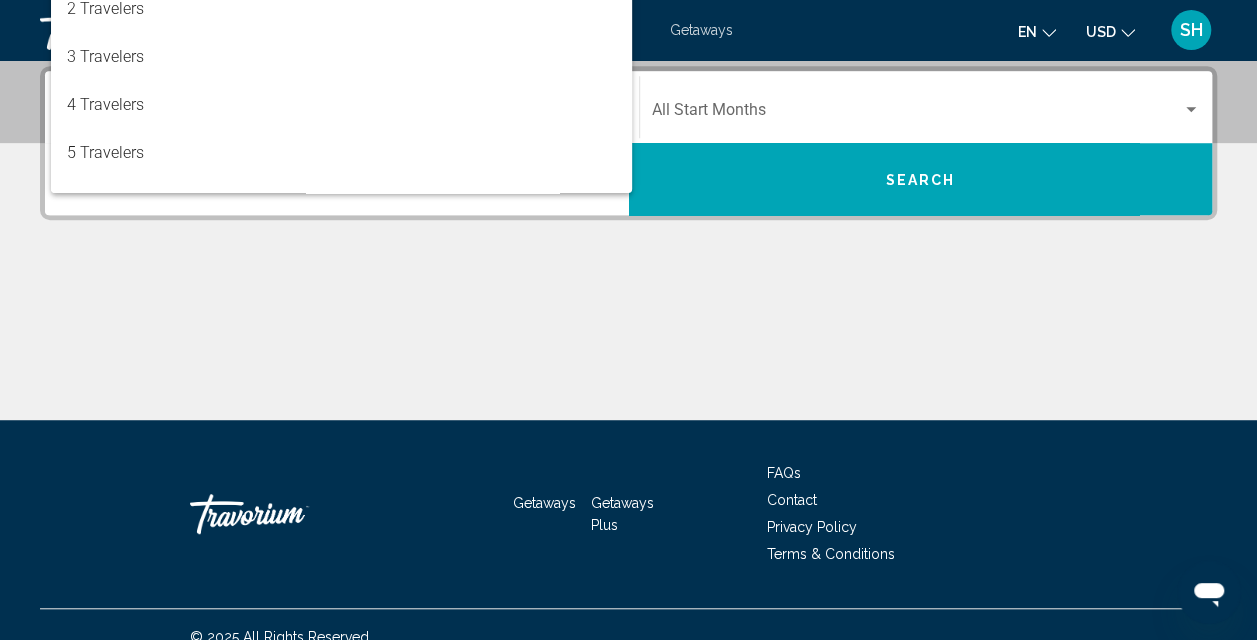 scroll, scrollTop: 458, scrollLeft: 0, axis: vertical 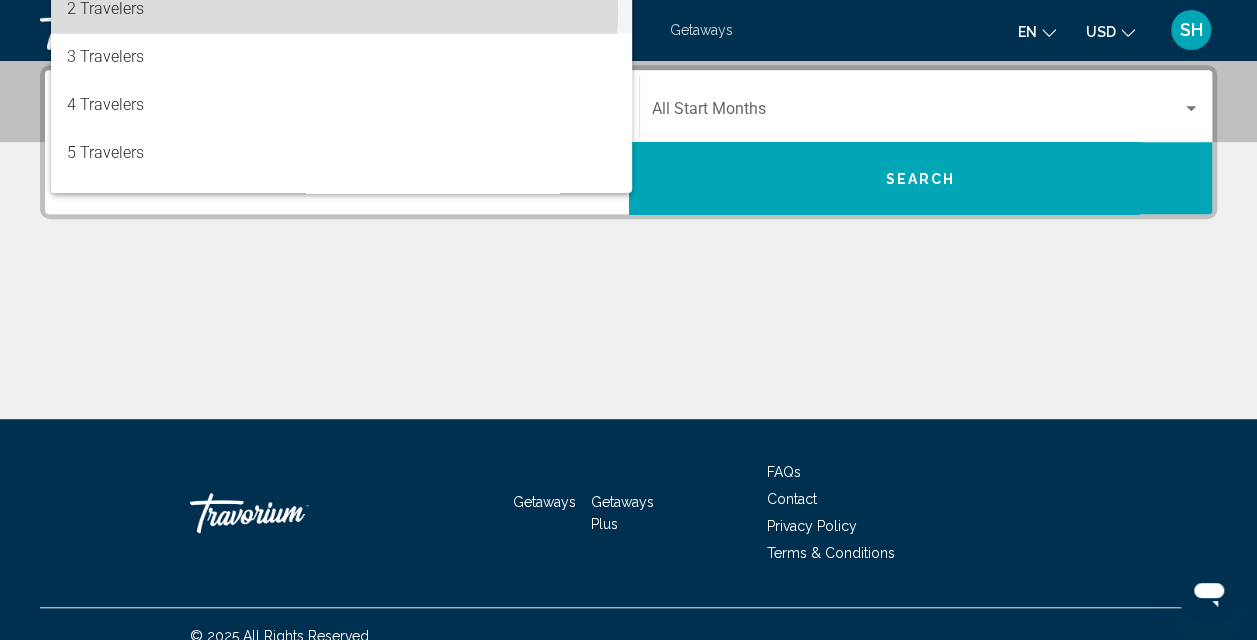 click on "2 Travelers" at bounding box center (342, 9) 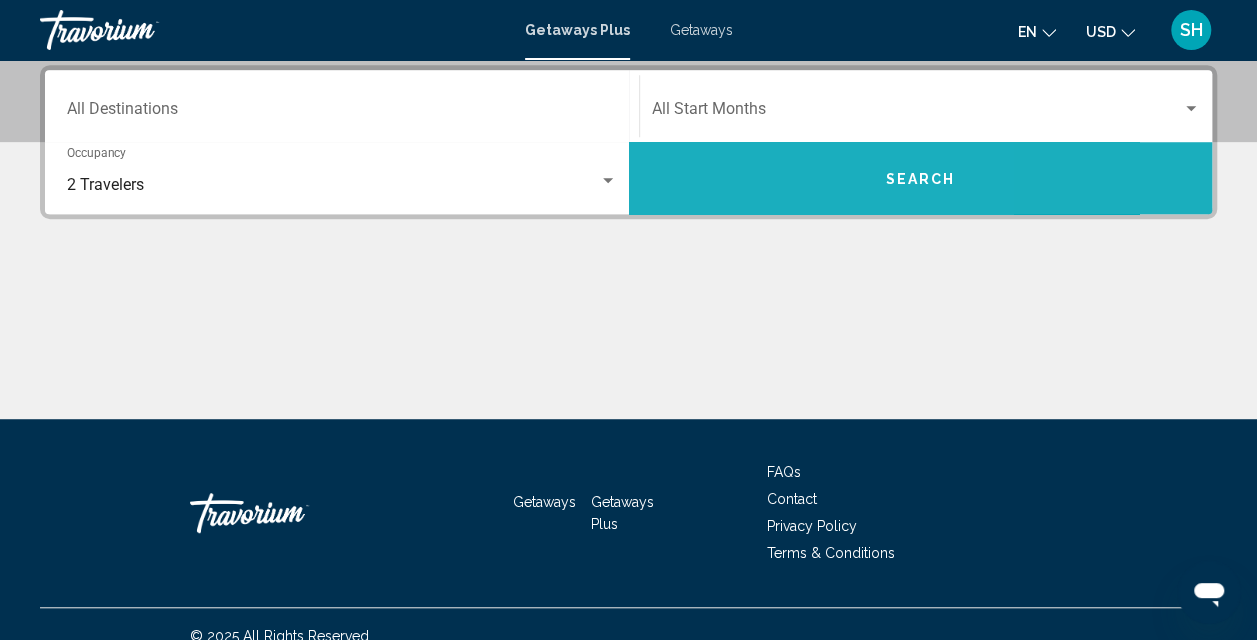click on "Search" at bounding box center (921, 178) 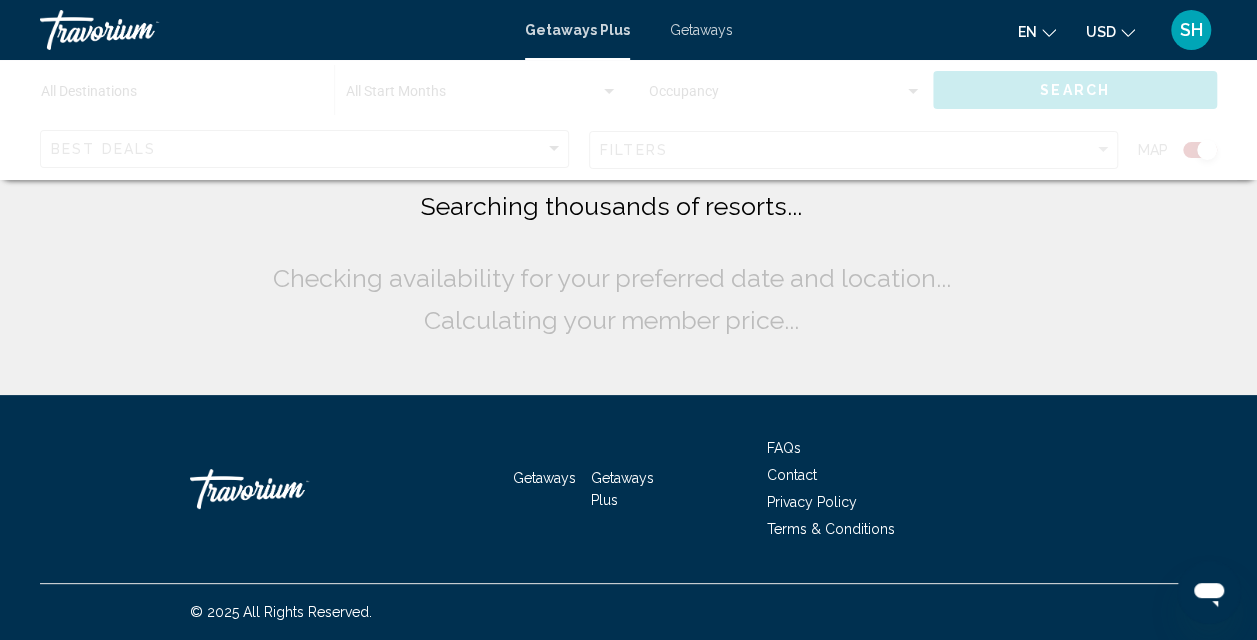 scroll, scrollTop: 0, scrollLeft: 0, axis: both 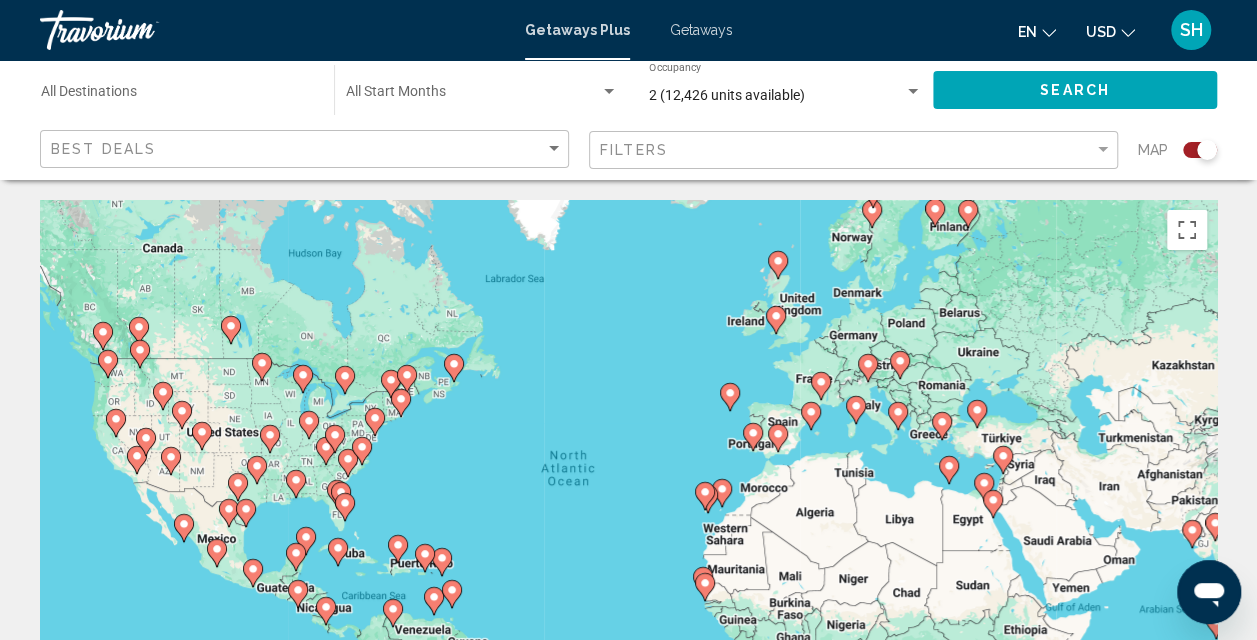 click 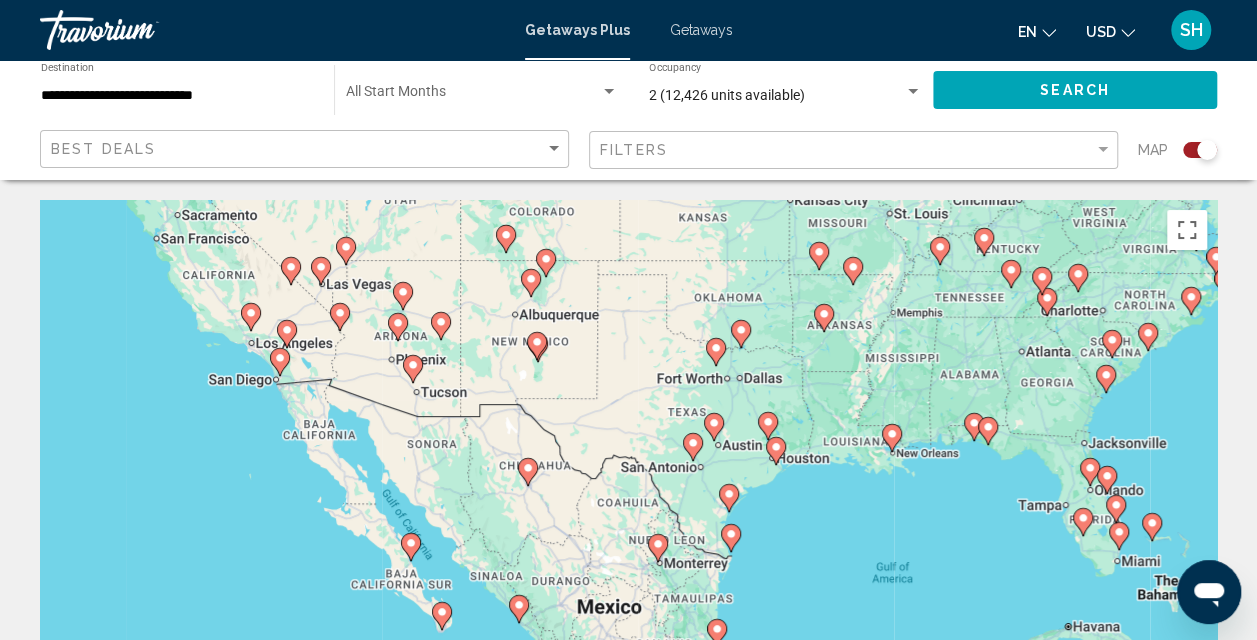 drag, startPoint x: 924, startPoint y: 364, endPoint x: 842, endPoint y: 554, distance: 206.9396 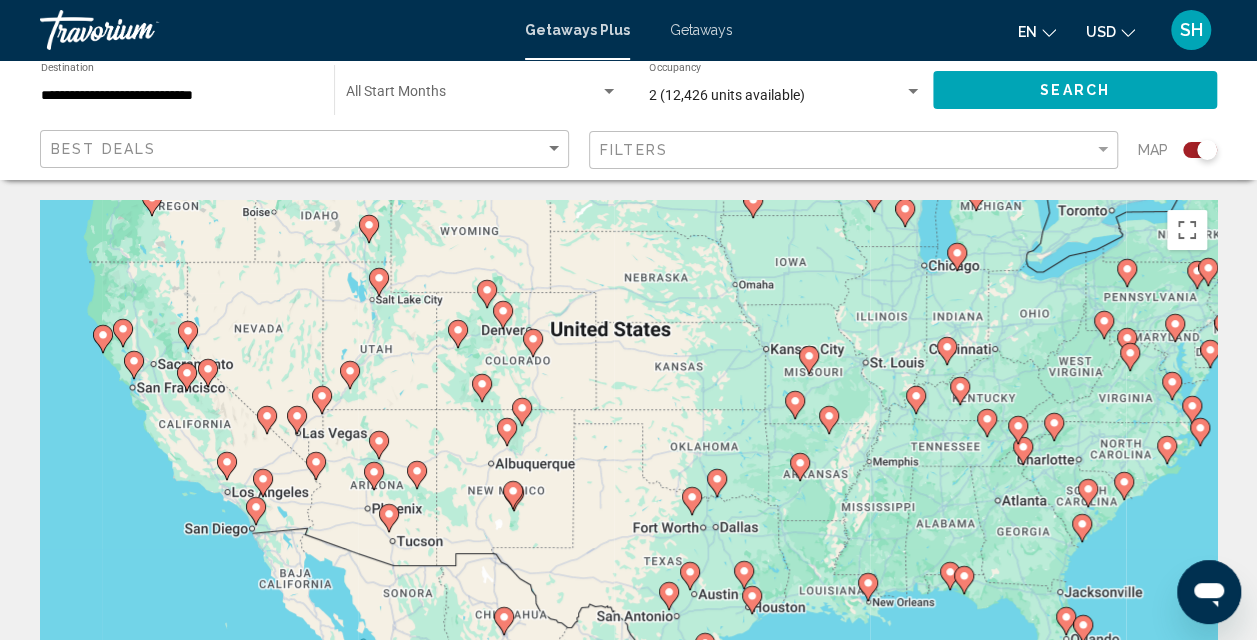 drag, startPoint x: 902, startPoint y: 530, endPoint x: 876, endPoint y: 686, distance: 158.15182 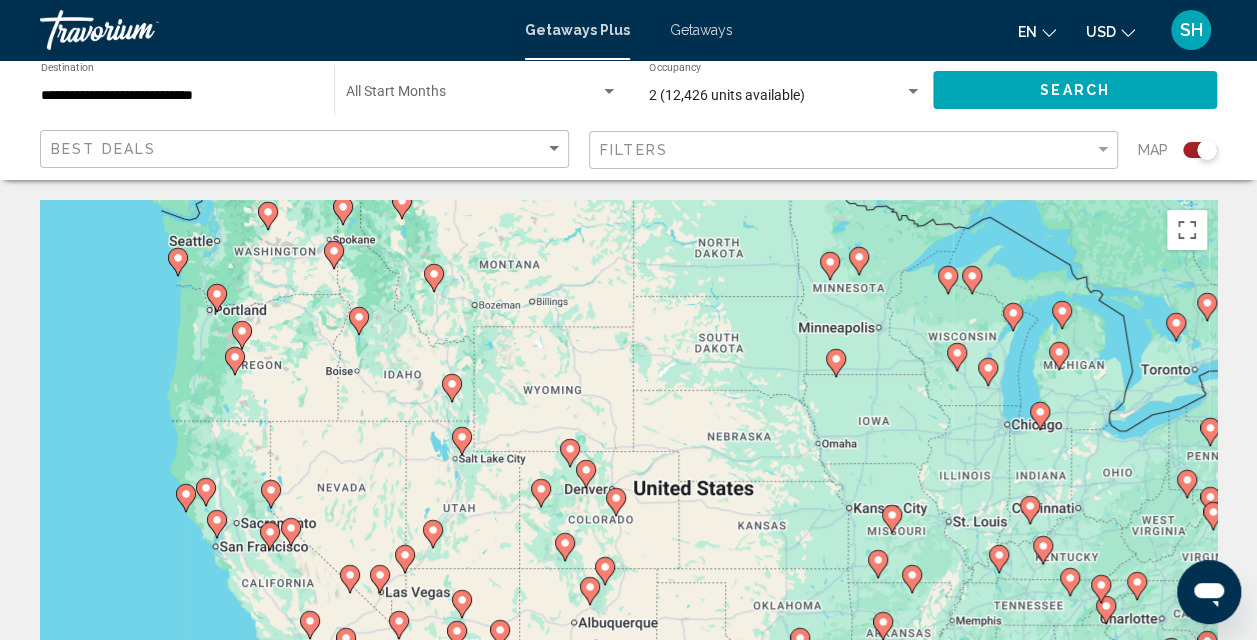 drag, startPoint x: 884, startPoint y: 298, endPoint x: 970, endPoint y: 470, distance: 192.30185 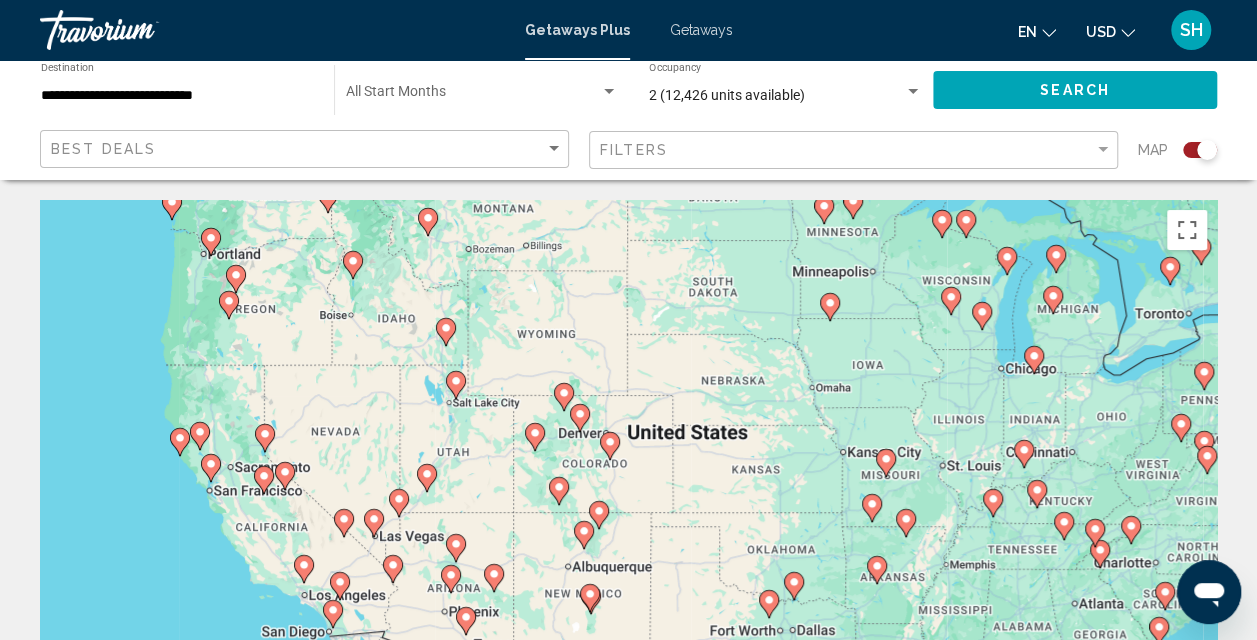 drag, startPoint x: 883, startPoint y: 321, endPoint x: 878, endPoint y: 263, distance: 58.21512 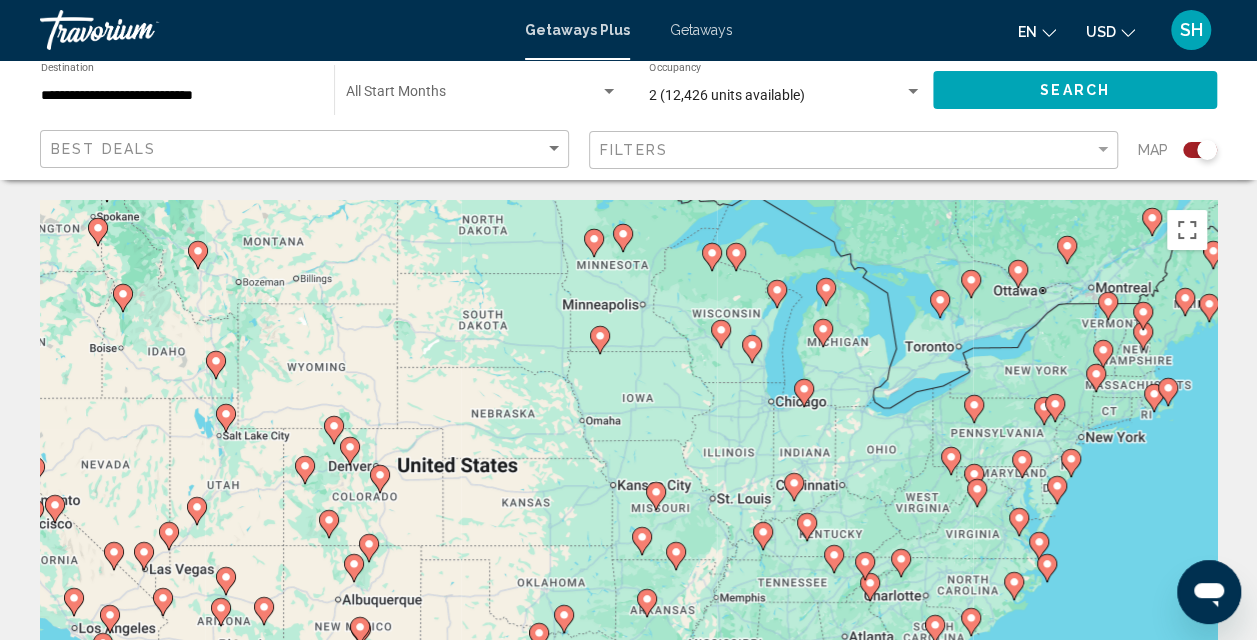 drag, startPoint x: 1135, startPoint y: 300, endPoint x: 899, endPoint y: 338, distance: 239.03975 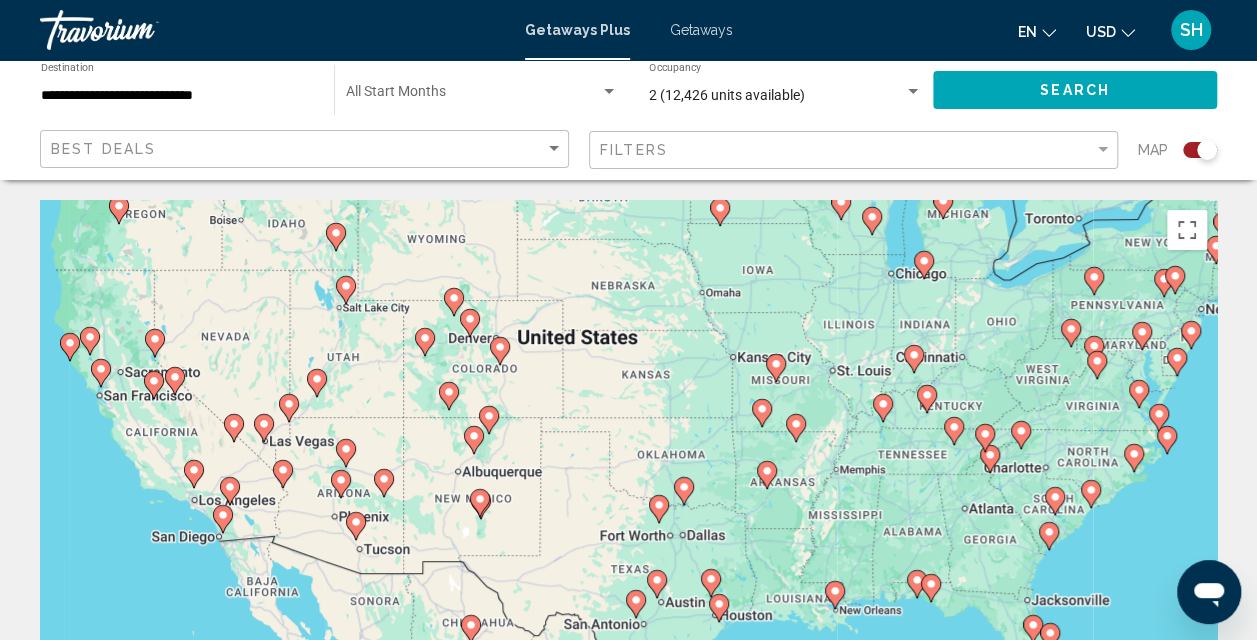 drag, startPoint x: 720, startPoint y: 408, endPoint x: 846, endPoint y: 268, distance: 188.35074 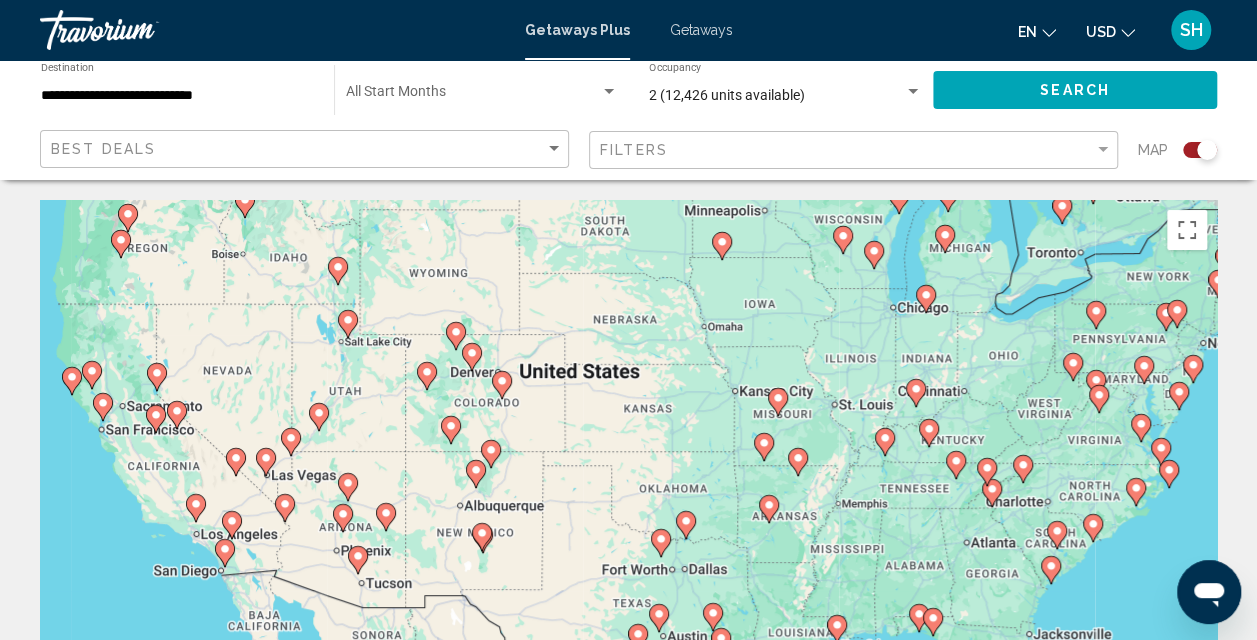 drag, startPoint x: 846, startPoint y: 268, endPoint x: 848, endPoint y: 308, distance: 40.04997 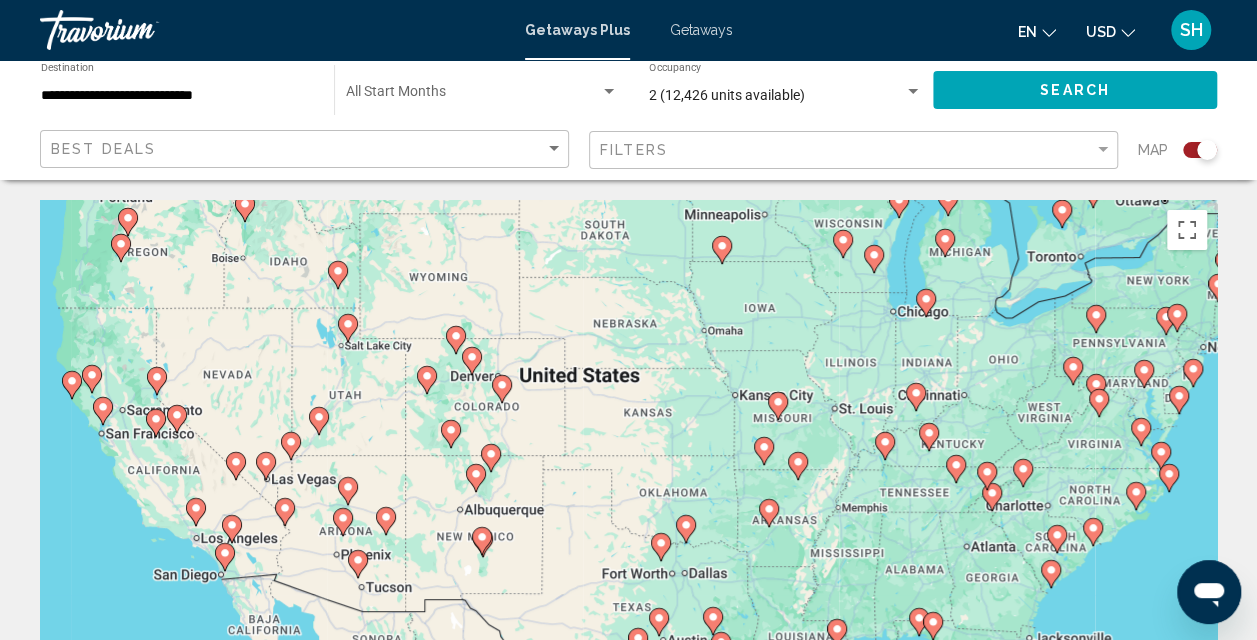 click 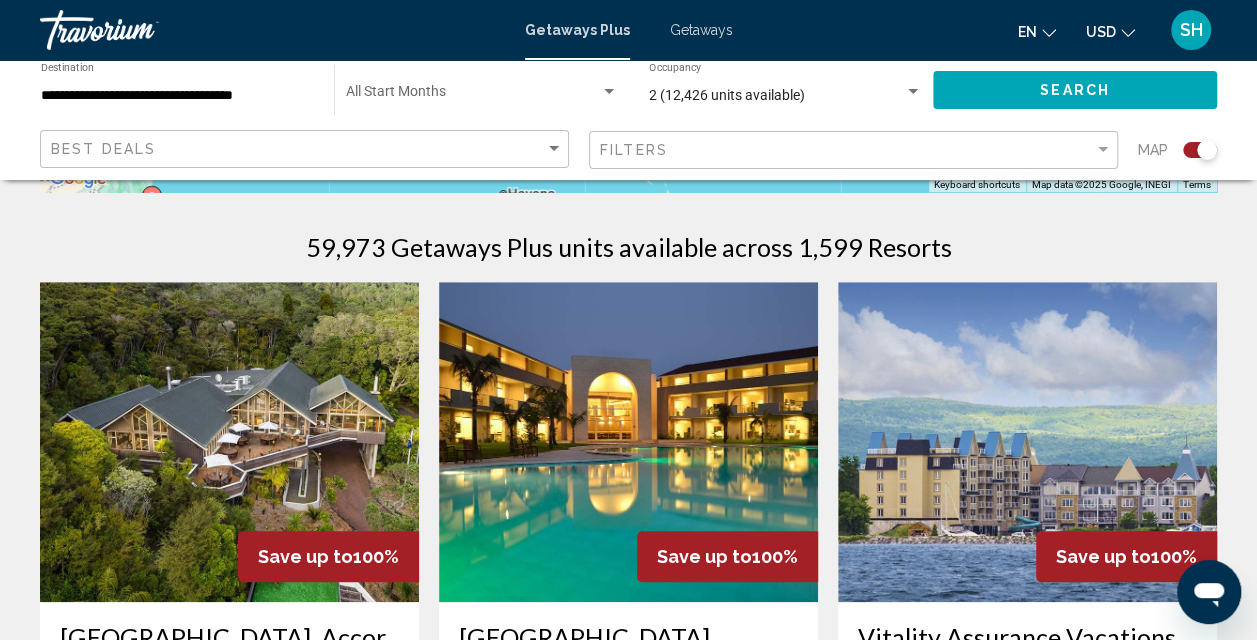 scroll, scrollTop: 636, scrollLeft: 0, axis: vertical 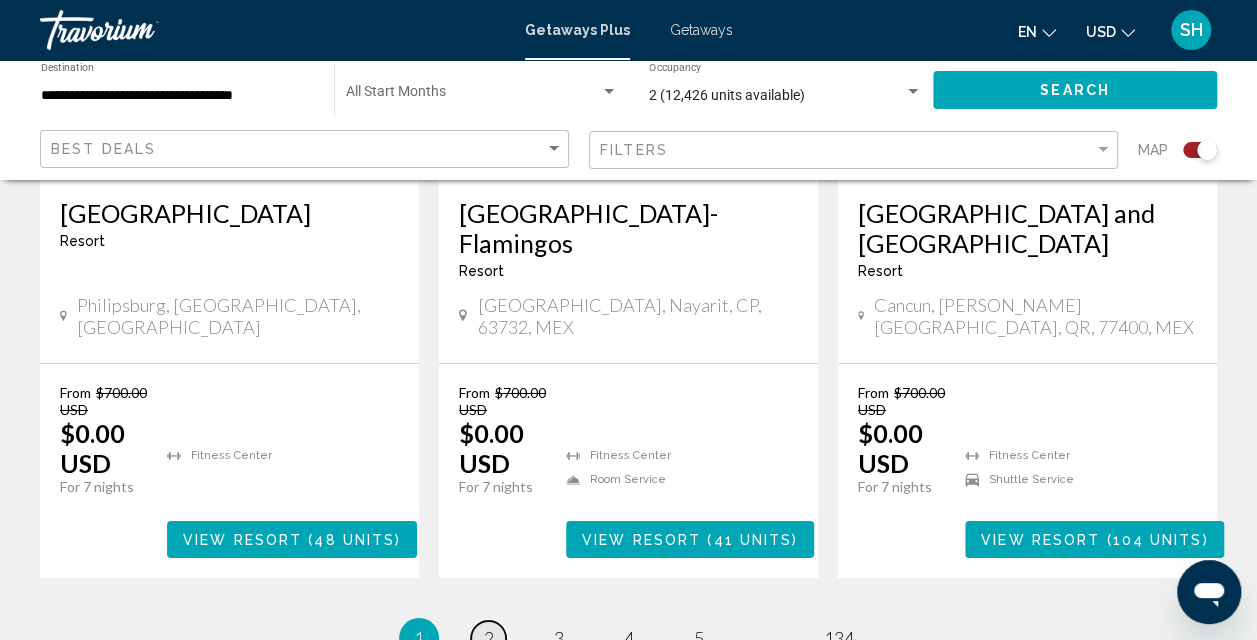 click on "2" at bounding box center [489, 638] 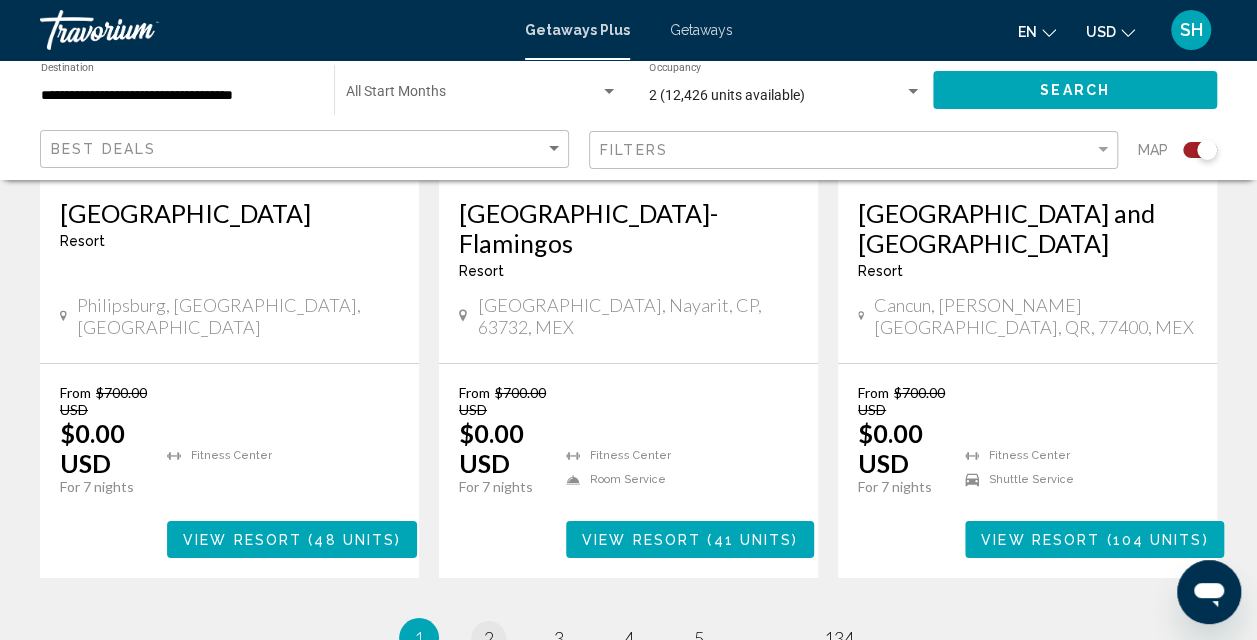 scroll, scrollTop: 0, scrollLeft: 0, axis: both 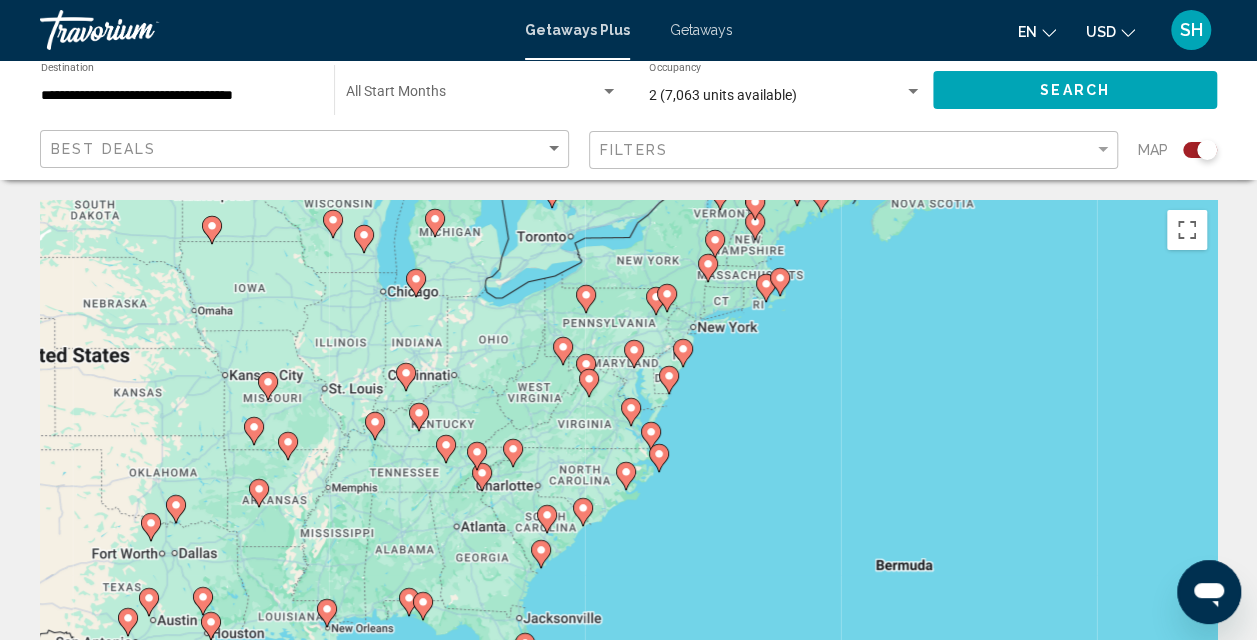 click 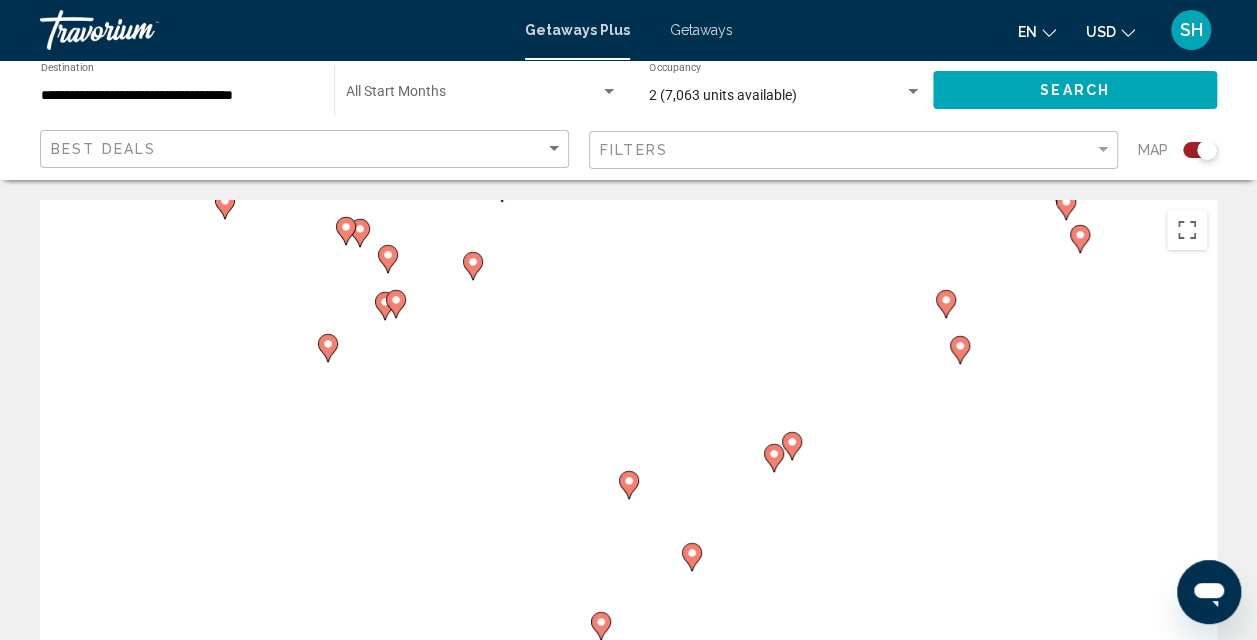 click 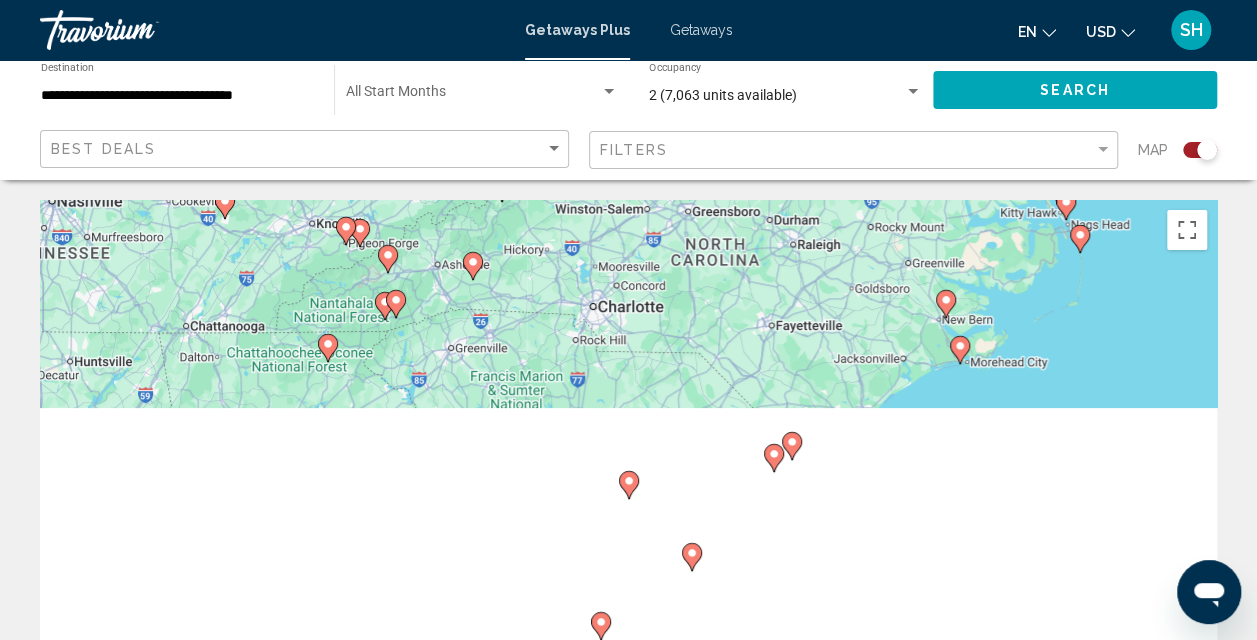 type on "**********" 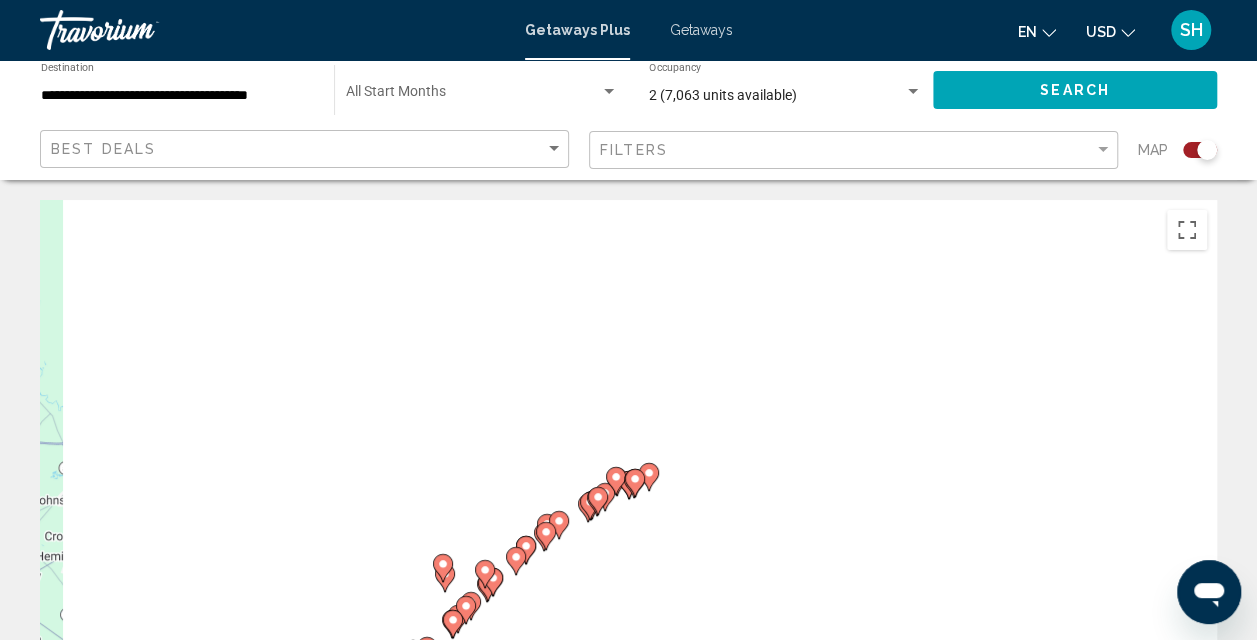 click 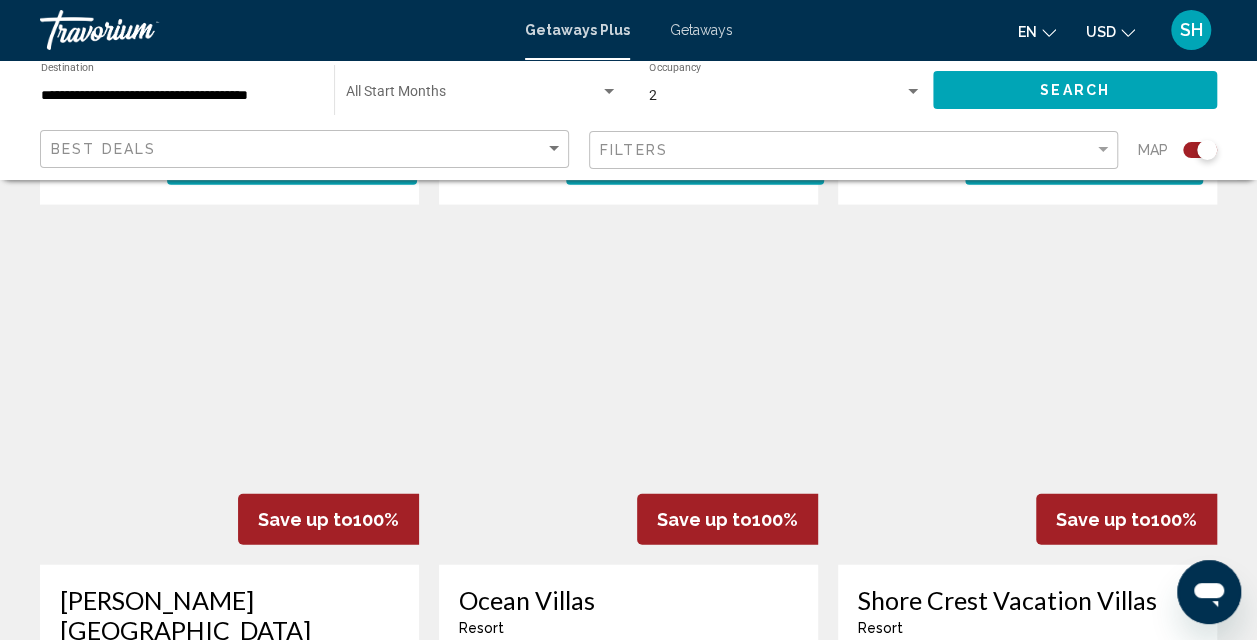 scroll, scrollTop: 2216, scrollLeft: 0, axis: vertical 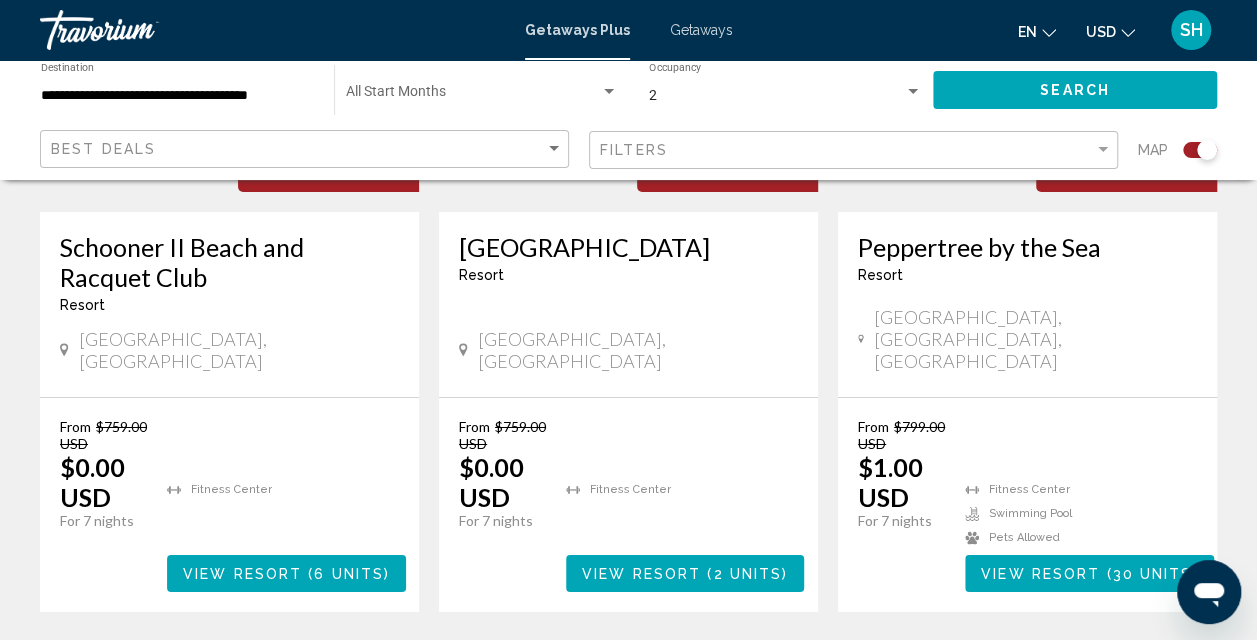 click on "2" at bounding box center (594, 672) 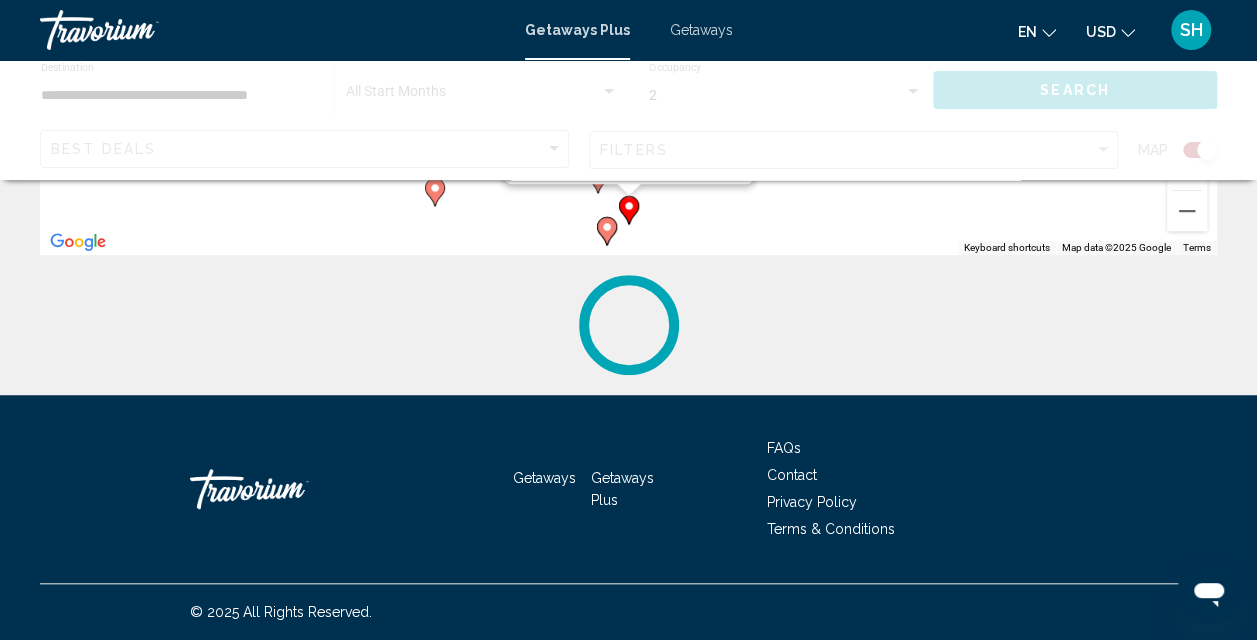 scroll, scrollTop: 140, scrollLeft: 0, axis: vertical 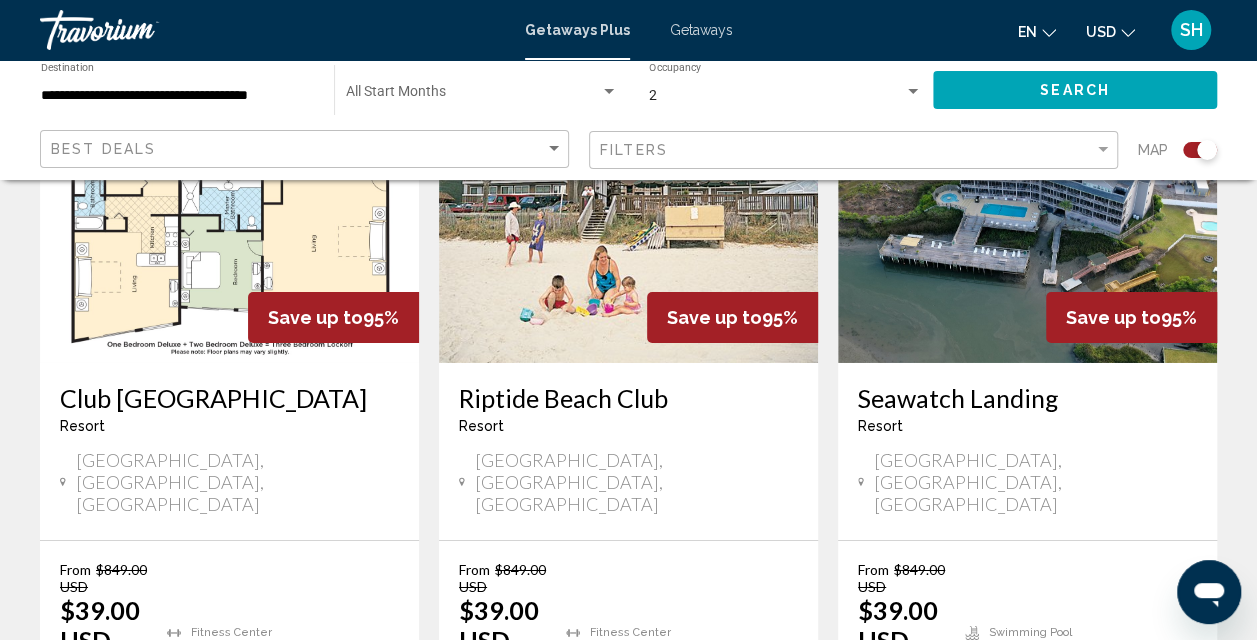 click on "page  3" at bounding box center [663, 815] 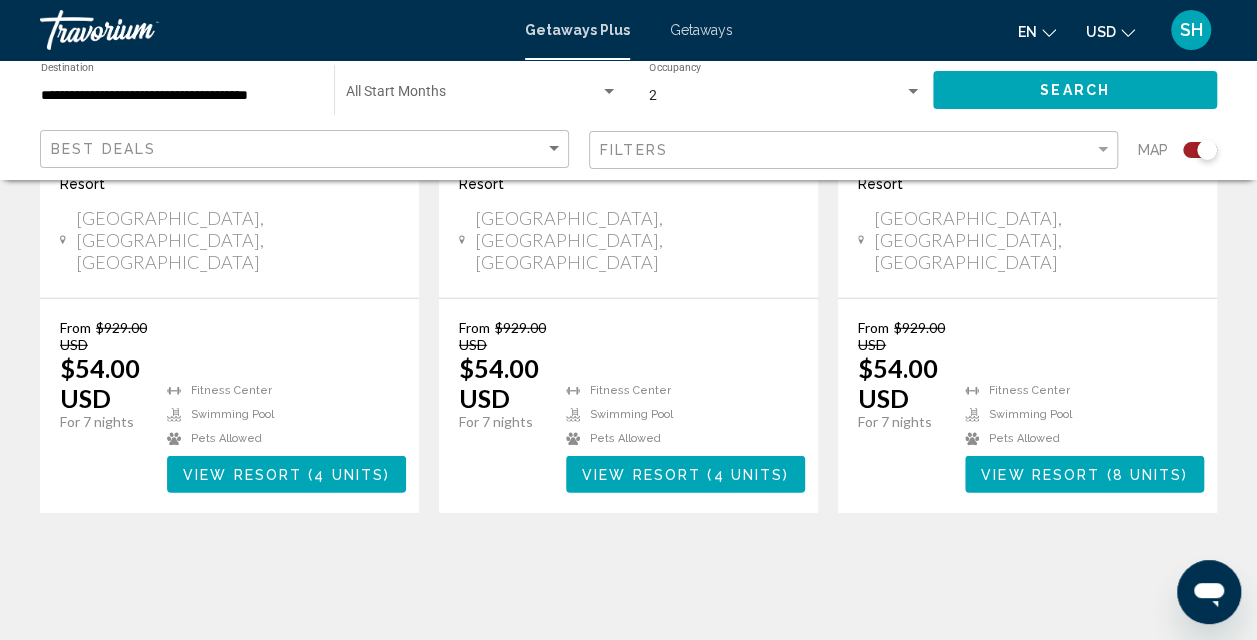 scroll, scrollTop: 2676, scrollLeft: 0, axis: vertical 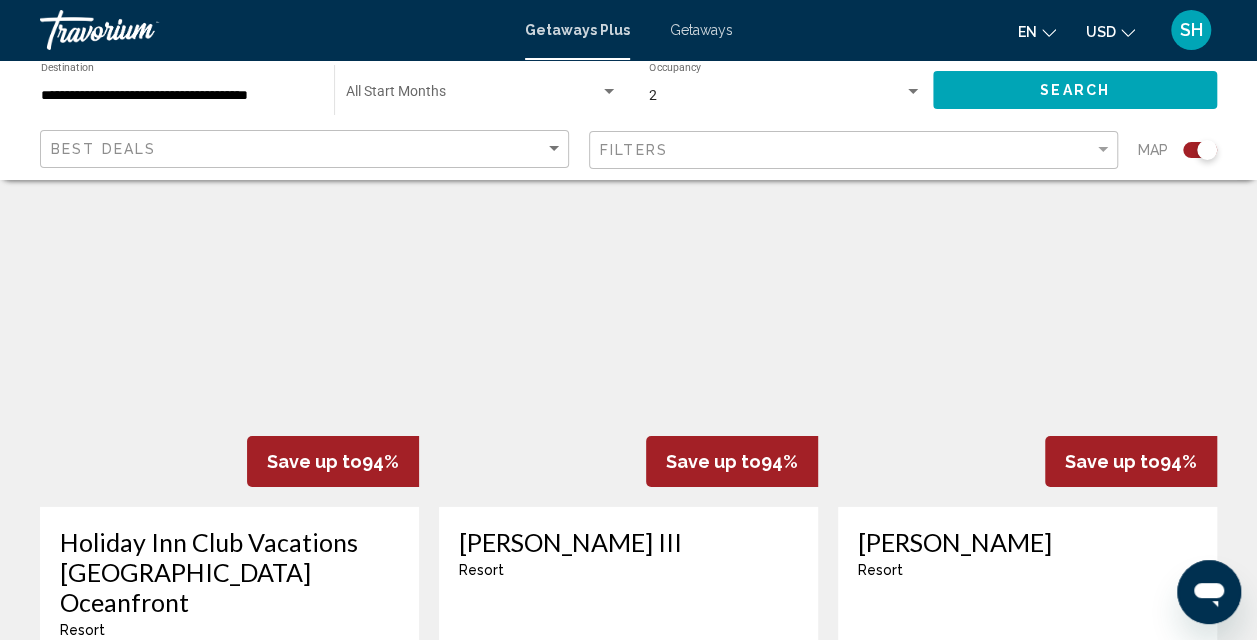 click at bounding box center [229, 347] 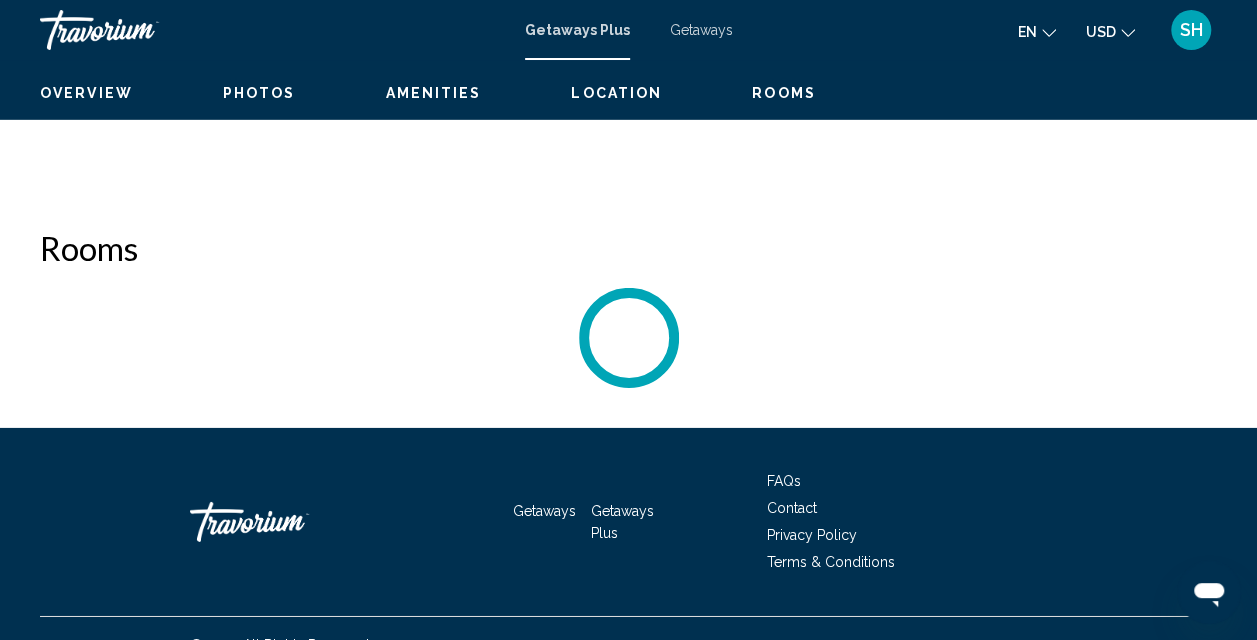 scroll, scrollTop: 214, scrollLeft: 0, axis: vertical 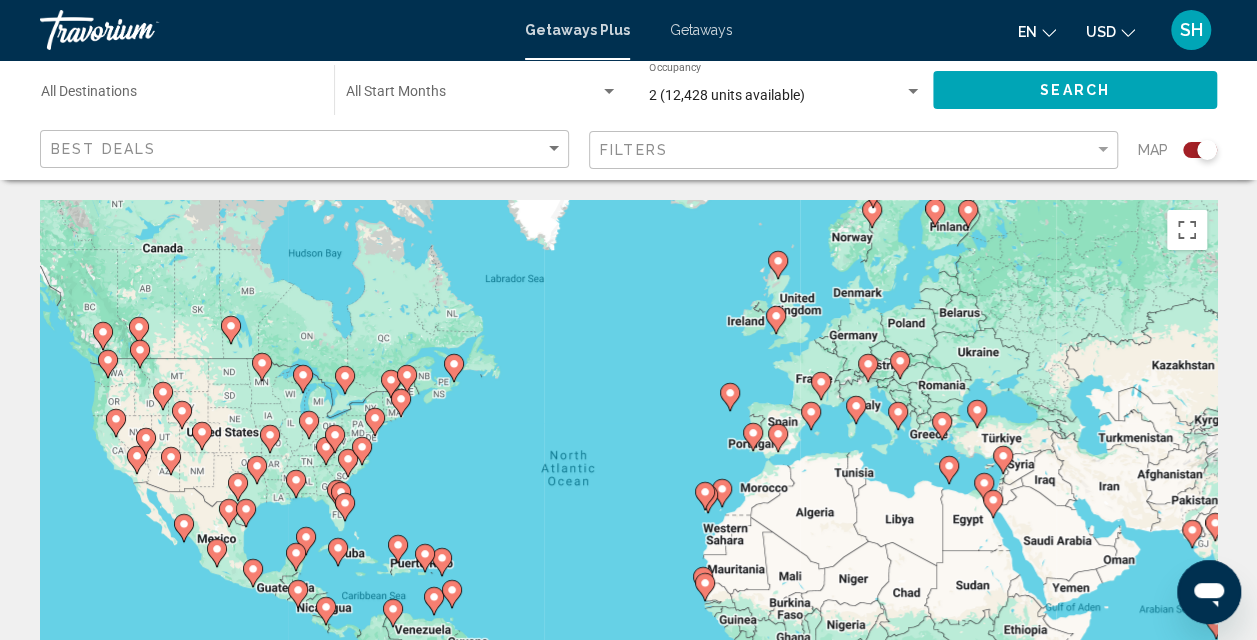 click 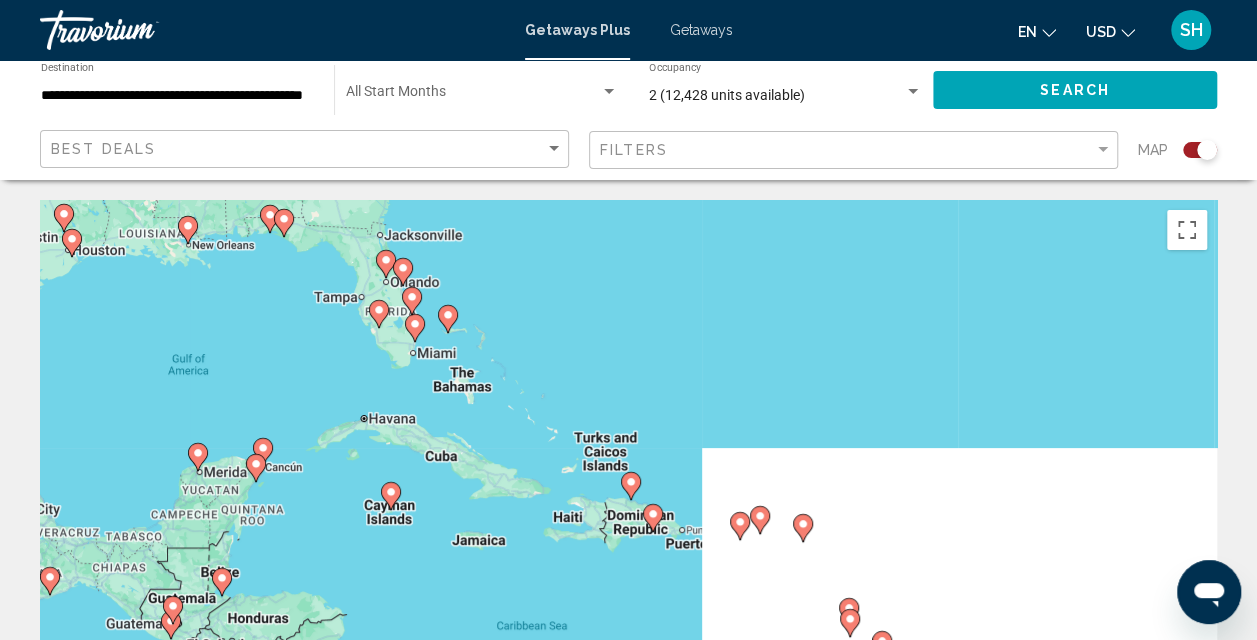 click at bounding box center (391, 496) 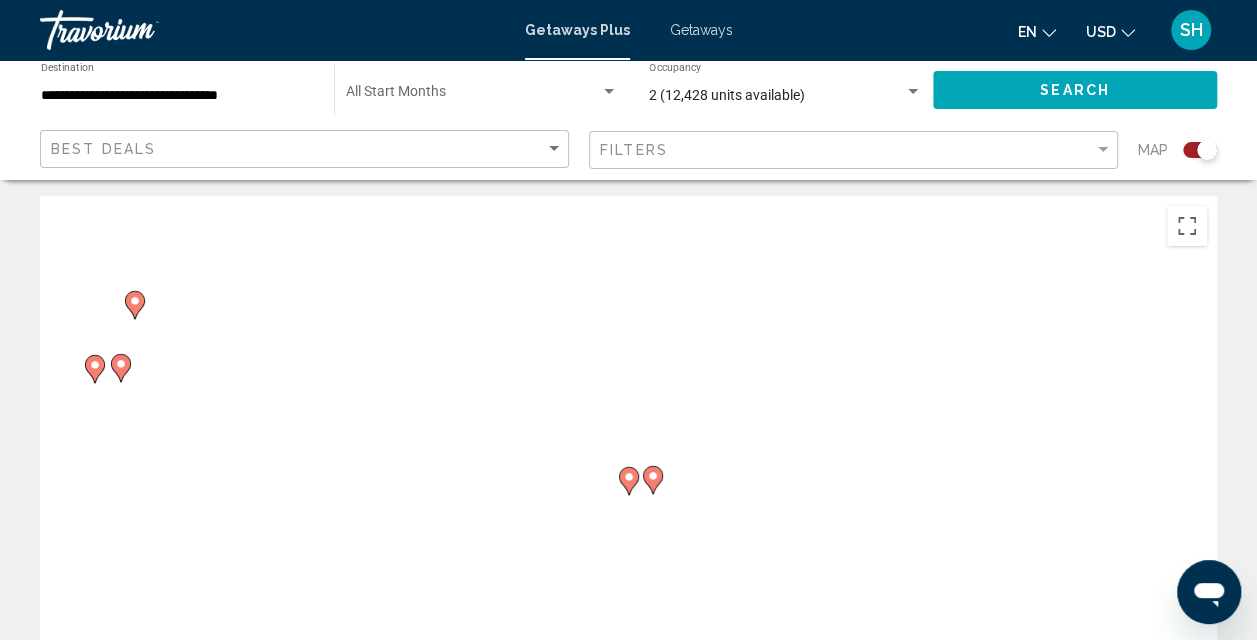 scroll, scrollTop: 0, scrollLeft: 0, axis: both 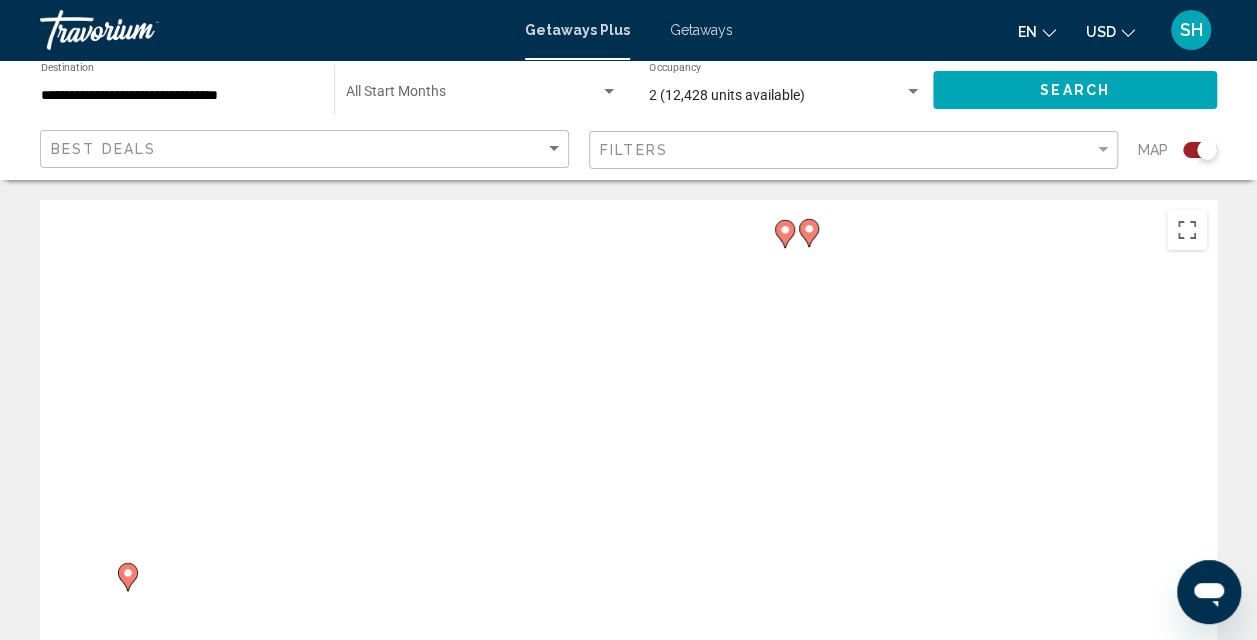 drag, startPoint x: 868, startPoint y: 513, endPoint x: 1068, endPoint y: 172, distance: 395.3239 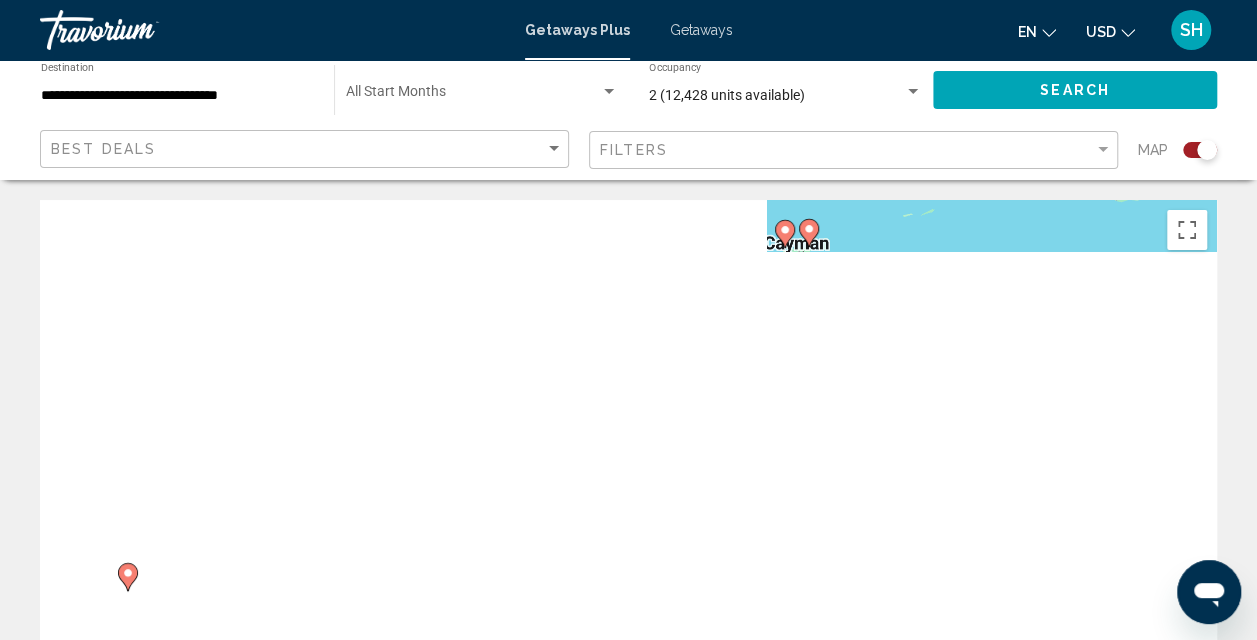 click on "**********" 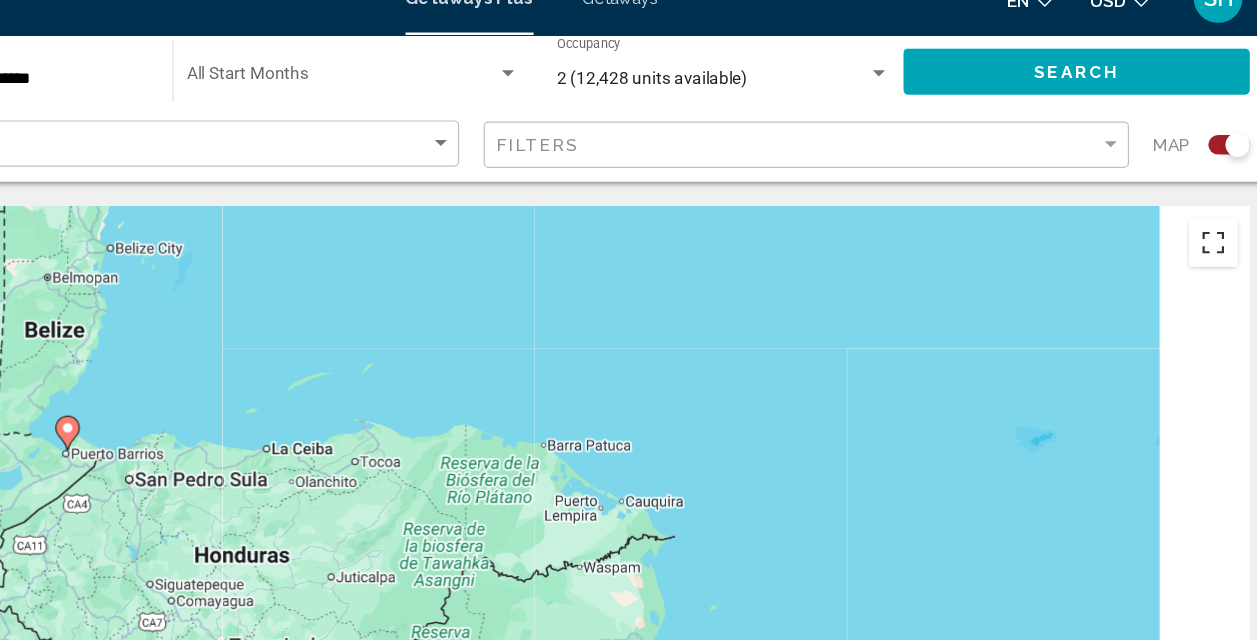 click at bounding box center [1187, 230] 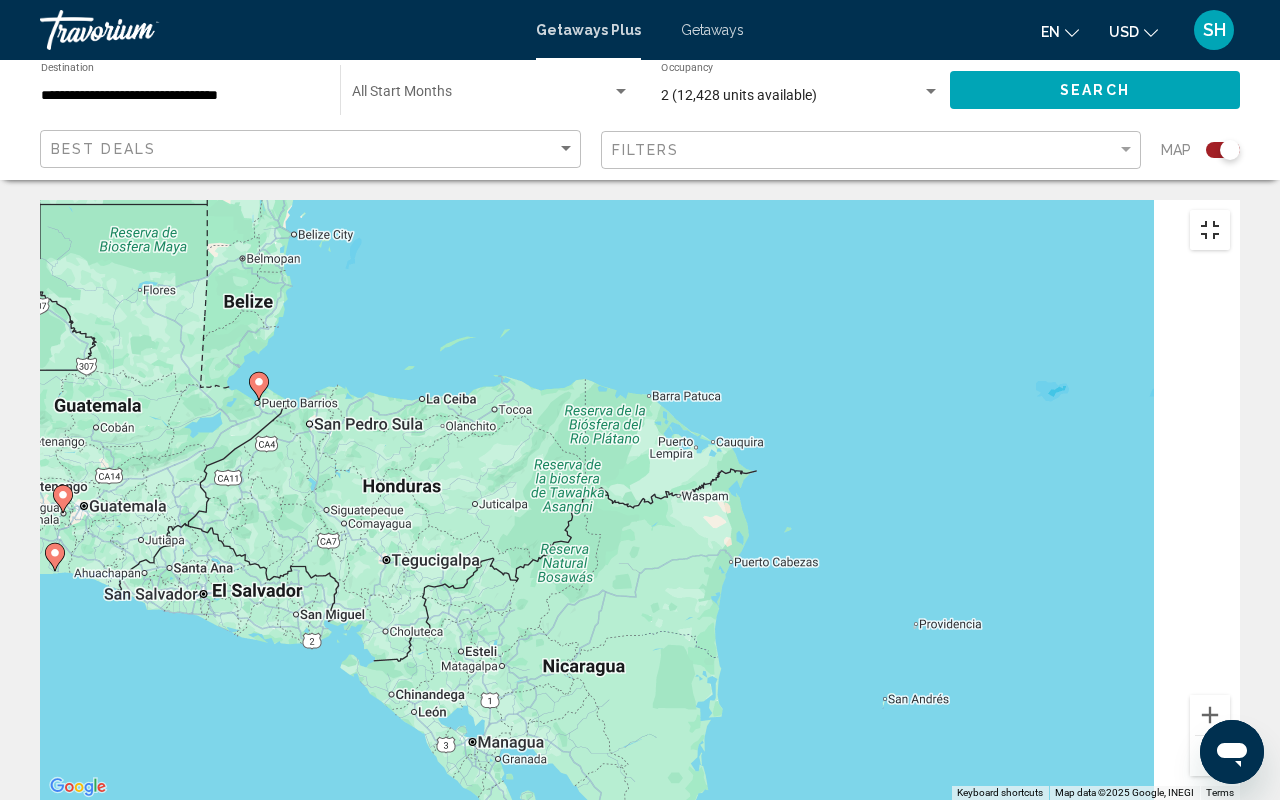 click at bounding box center (1210, 230) 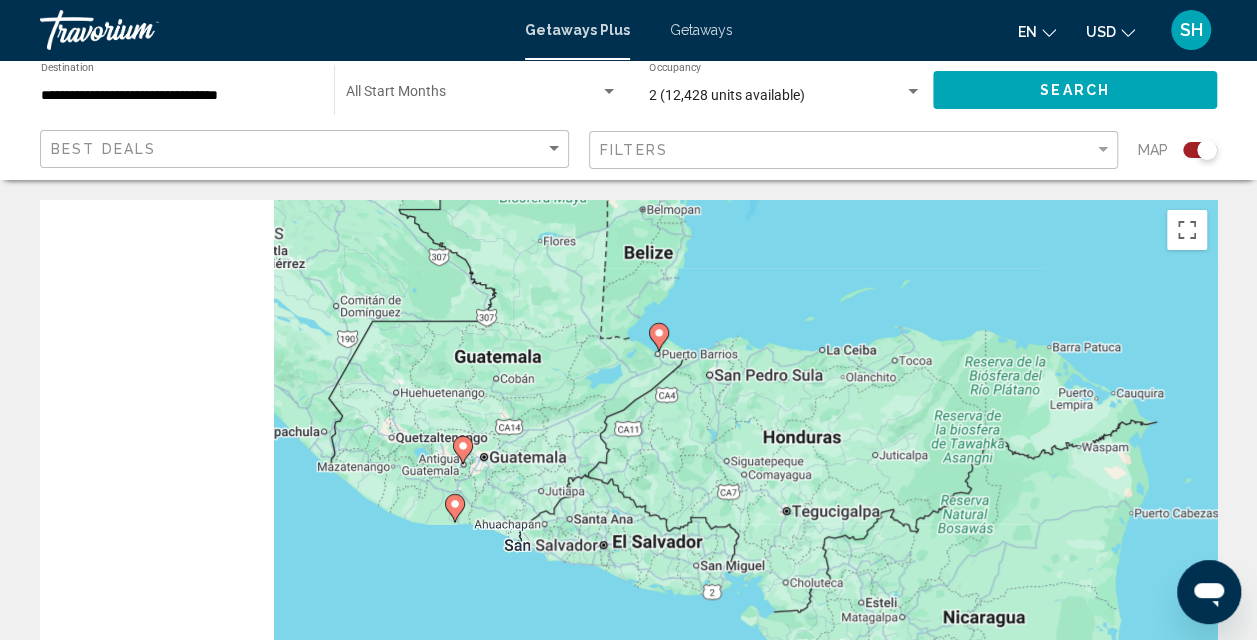 drag, startPoint x: 554, startPoint y: 352, endPoint x: 976, endPoint y: 303, distance: 424.83527 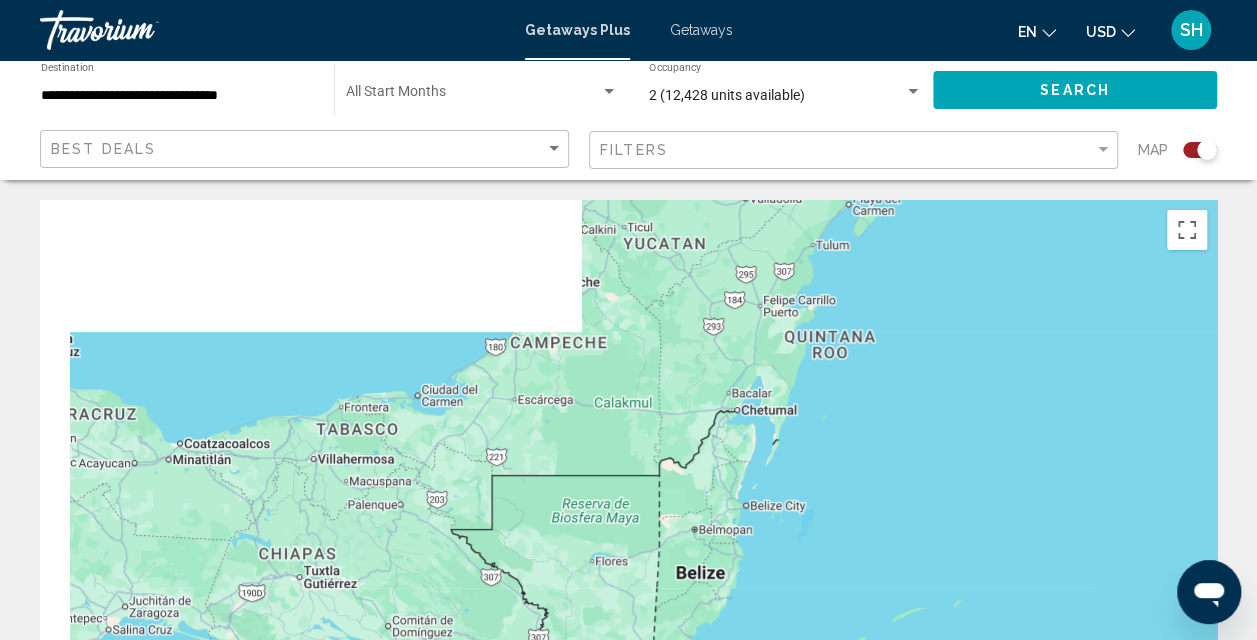 drag, startPoint x: 848, startPoint y: 282, endPoint x: 899, endPoint y: 626, distance: 347.75998 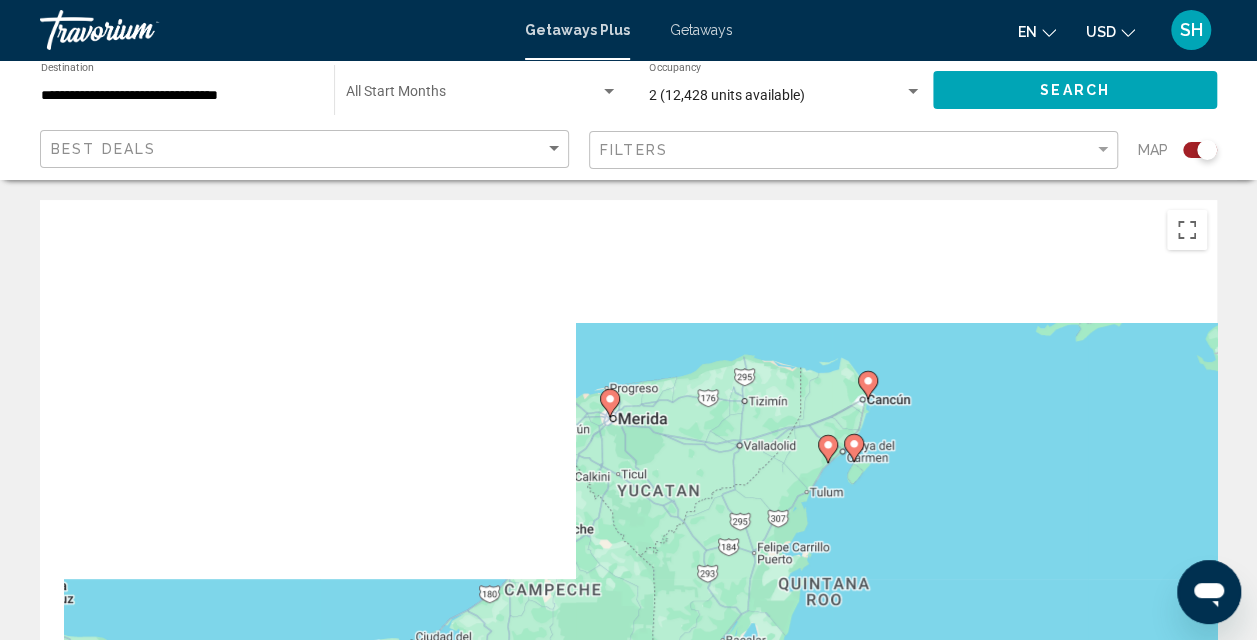 drag, startPoint x: 940, startPoint y: 375, endPoint x: 936, endPoint y: 608, distance: 233.03433 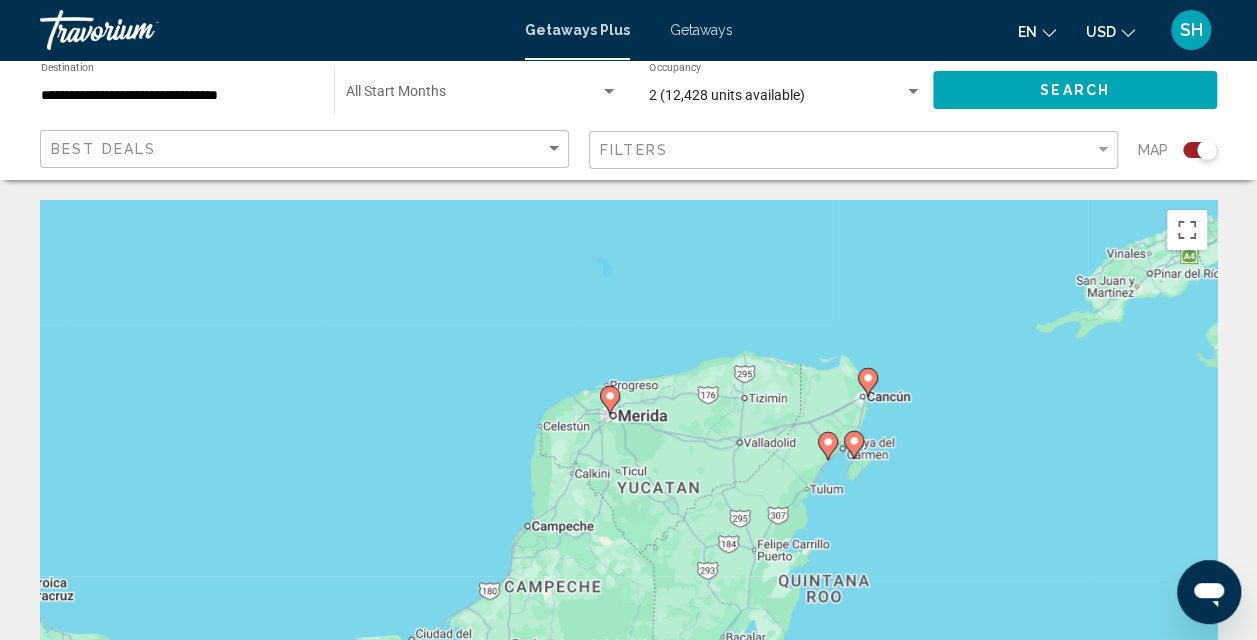 click 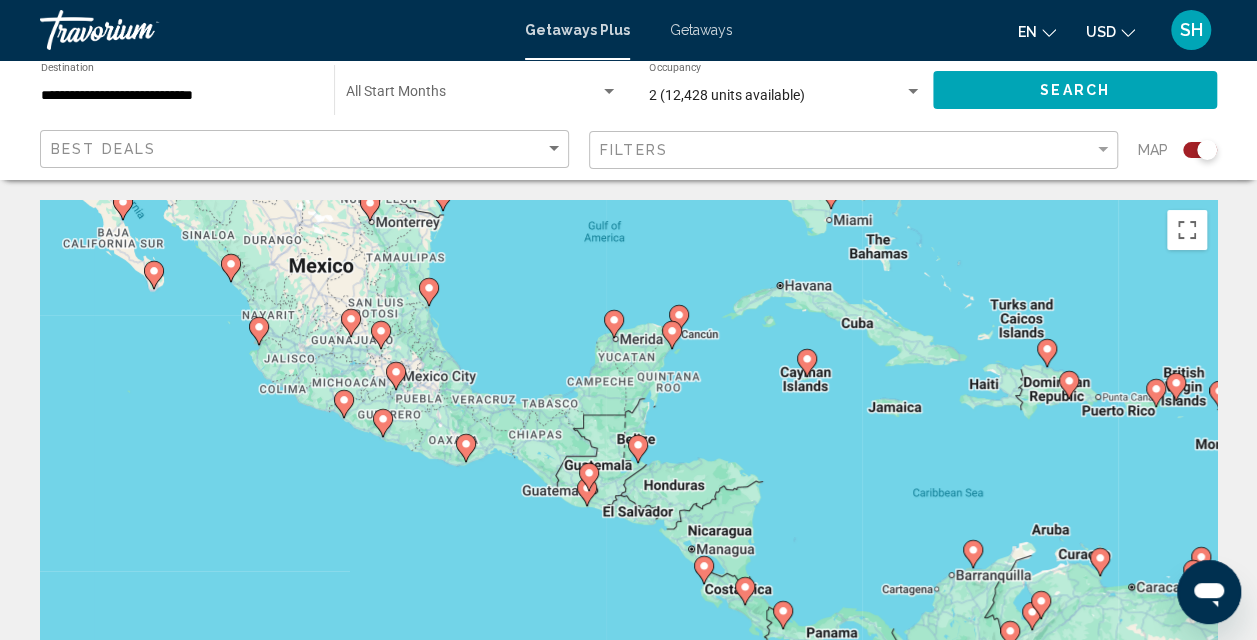 drag, startPoint x: 544, startPoint y: 446, endPoint x: 595, endPoint y: 270, distance: 183.24028 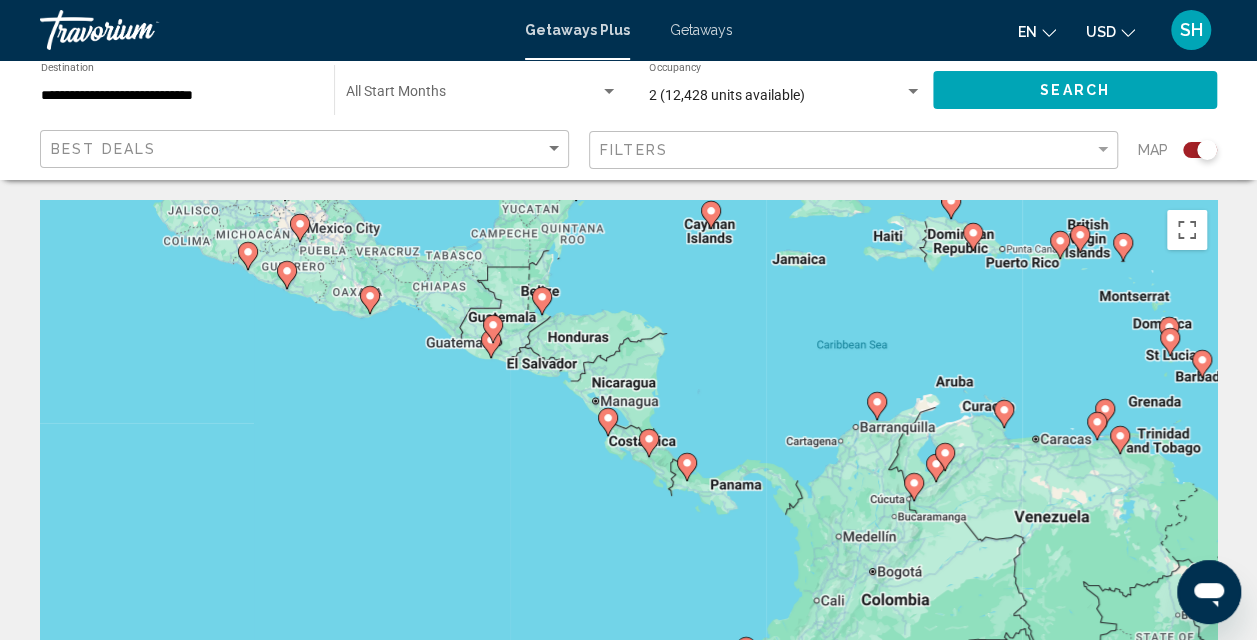 drag, startPoint x: 846, startPoint y: 442, endPoint x: 743, endPoint y: 298, distance: 177.0452 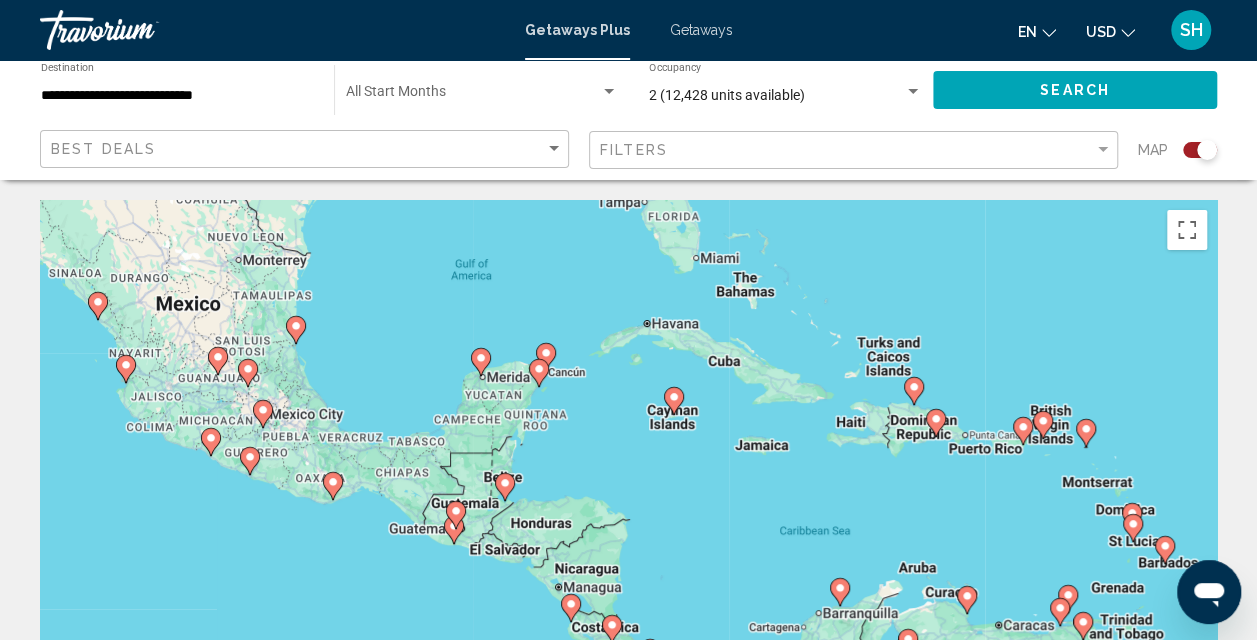 drag, startPoint x: 924, startPoint y: 278, endPoint x: 900, endPoint y: 493, distance: 216.33539 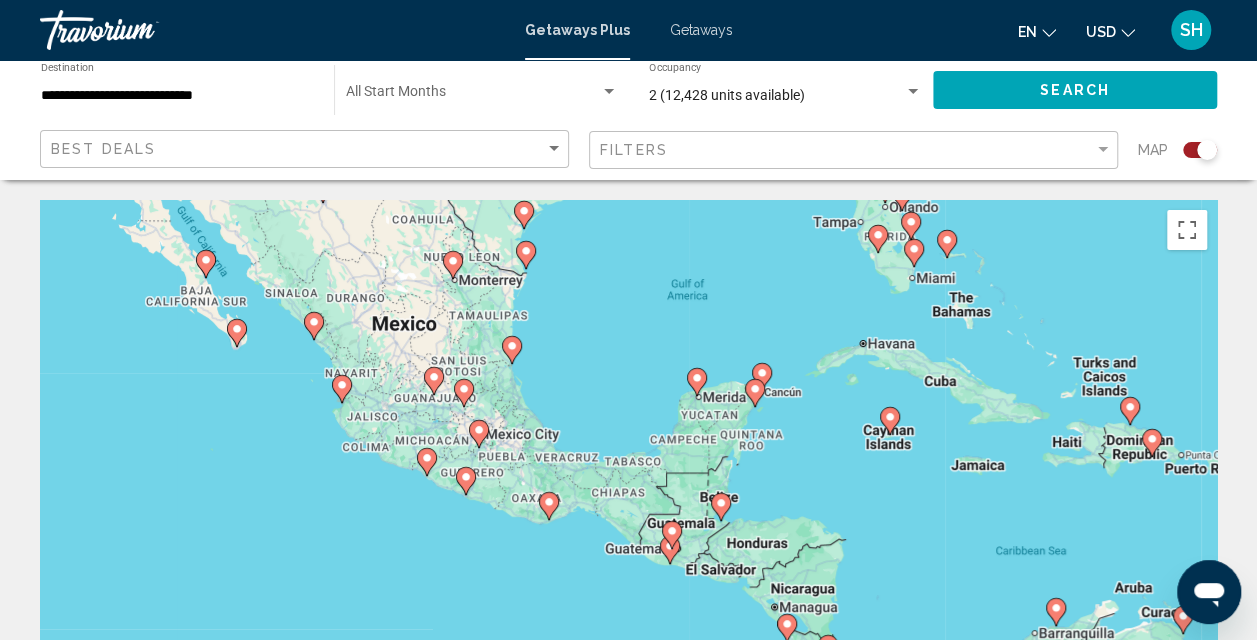 drag, startPoint x: 506, startPoint y: 272, endPoint x: 724, endPoint y: 292, distance: 218.91551 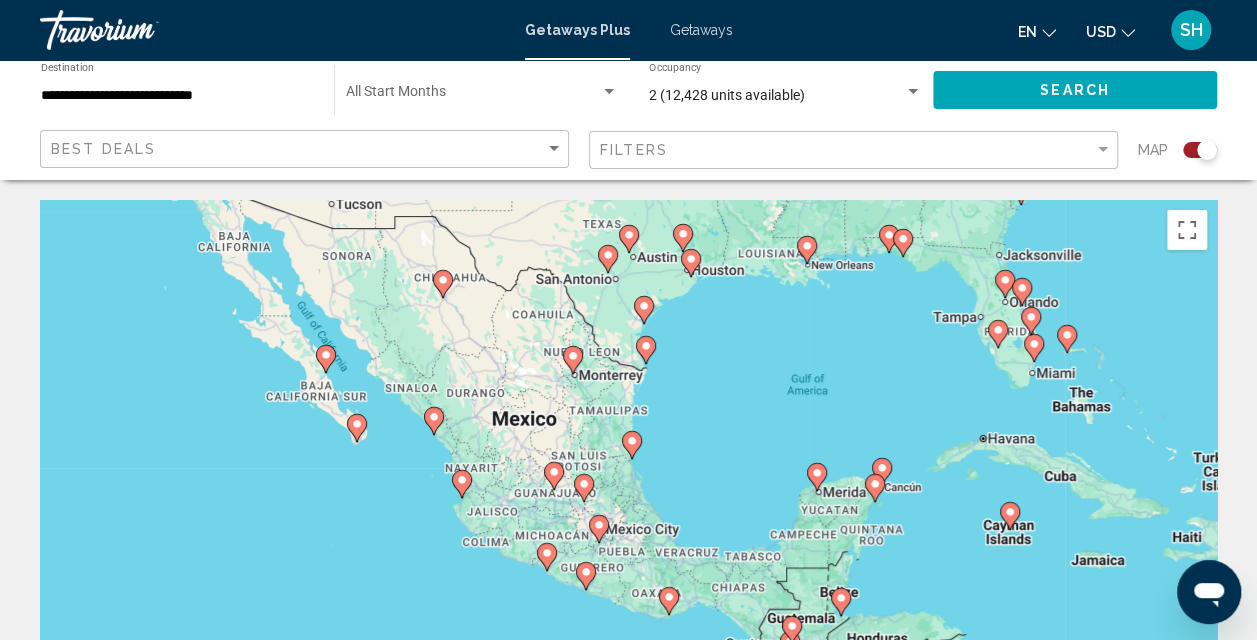 drag, startPoint x: 513, startPoint y: 599, endPoint x: 631, endPoint y: 691, distance: 149.6262 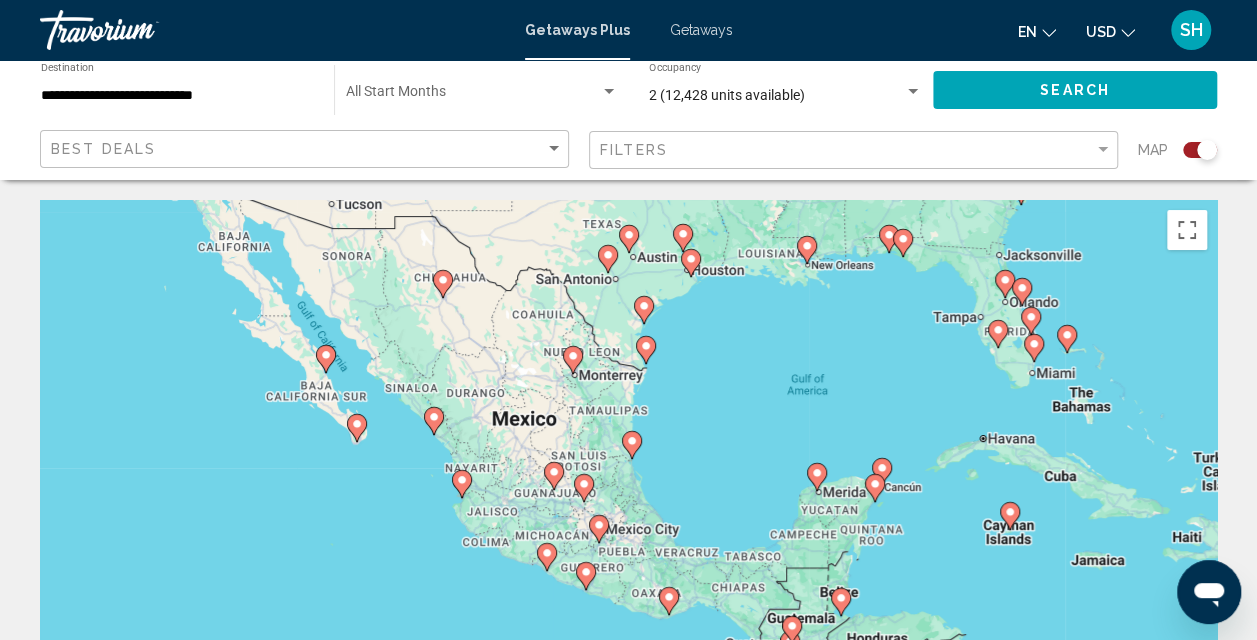 click 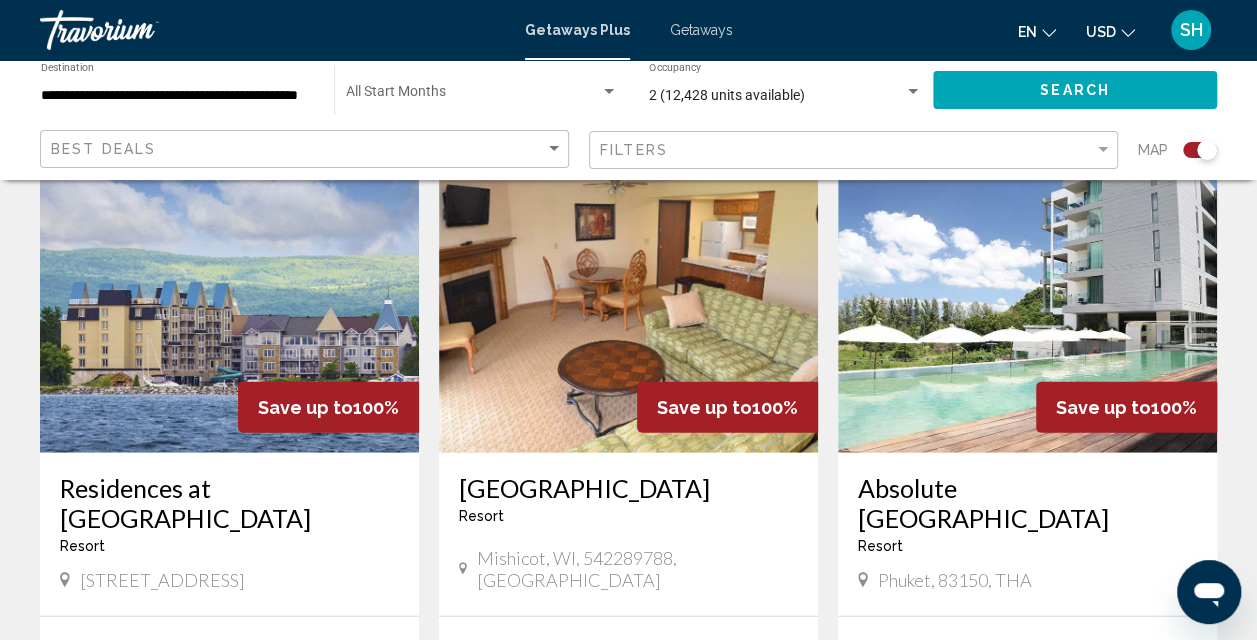 scroll, scrollTop: 2282, scrollLeft: 0, axis: vertical 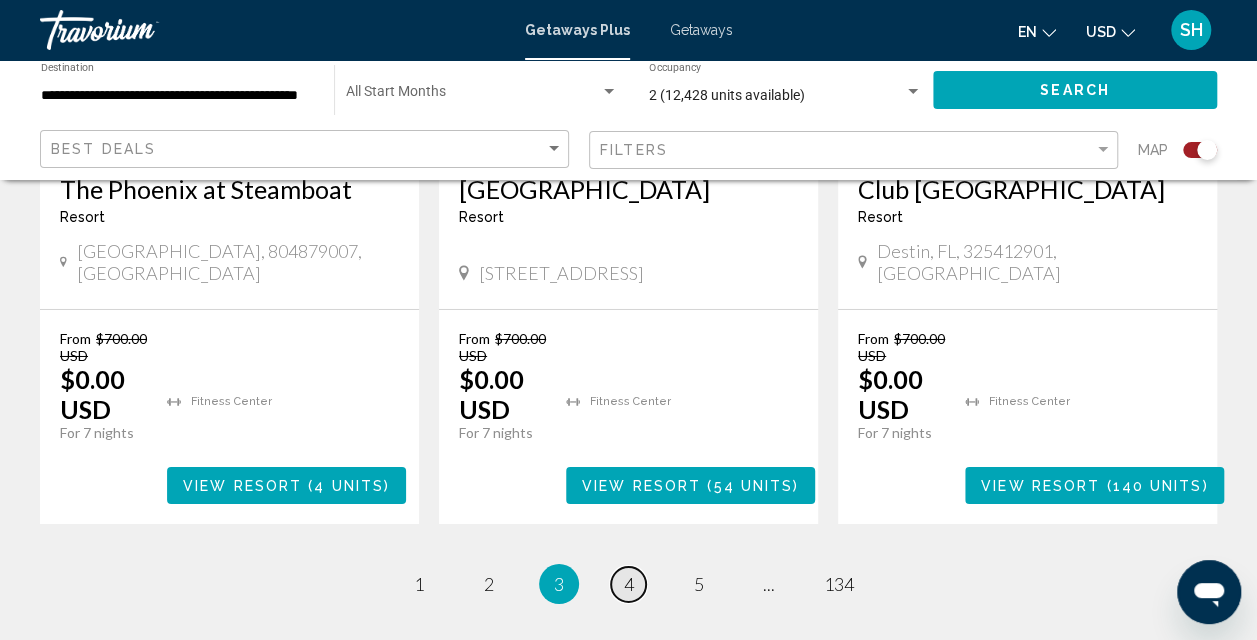 click on "4" at bounding box center [629, 584] 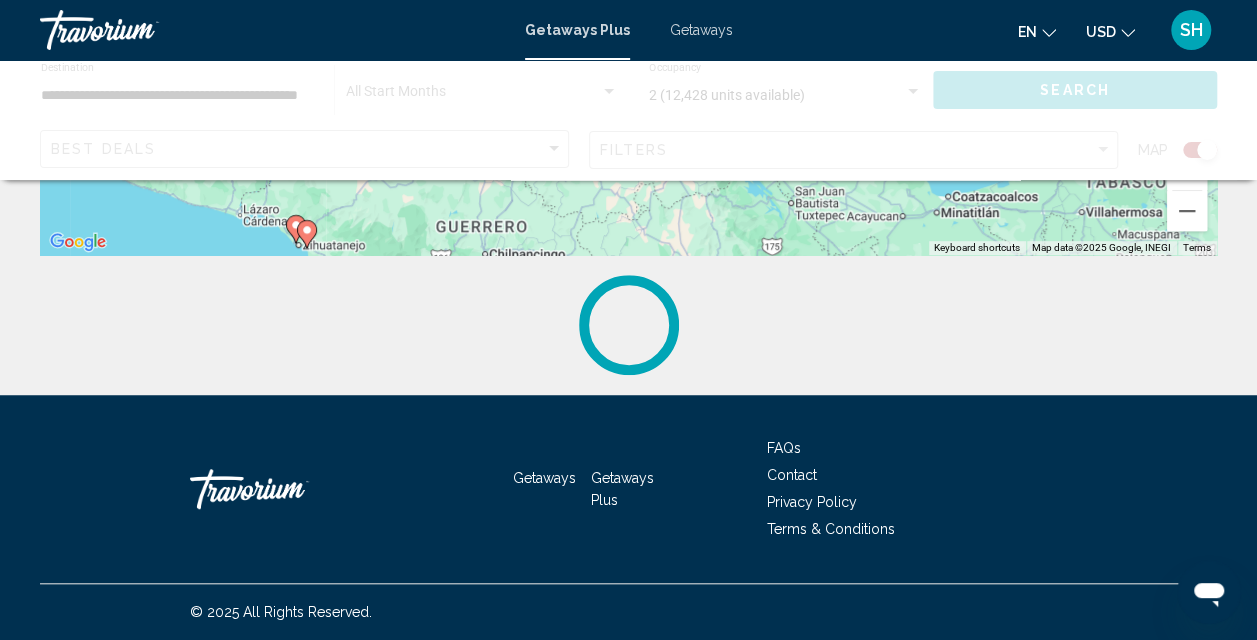 scroll, scrollTop: 0, scrollLeft: 0, axis: both 